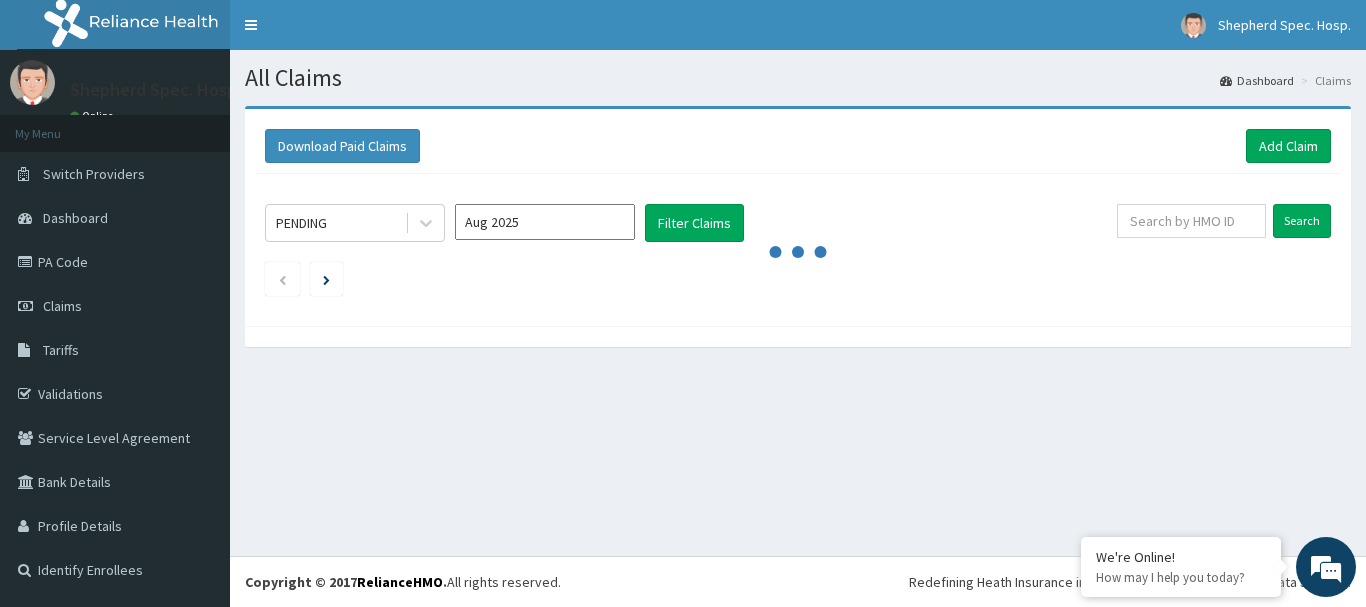 scroll, scrollTop: 0, scrollLeft: 0, axis: both 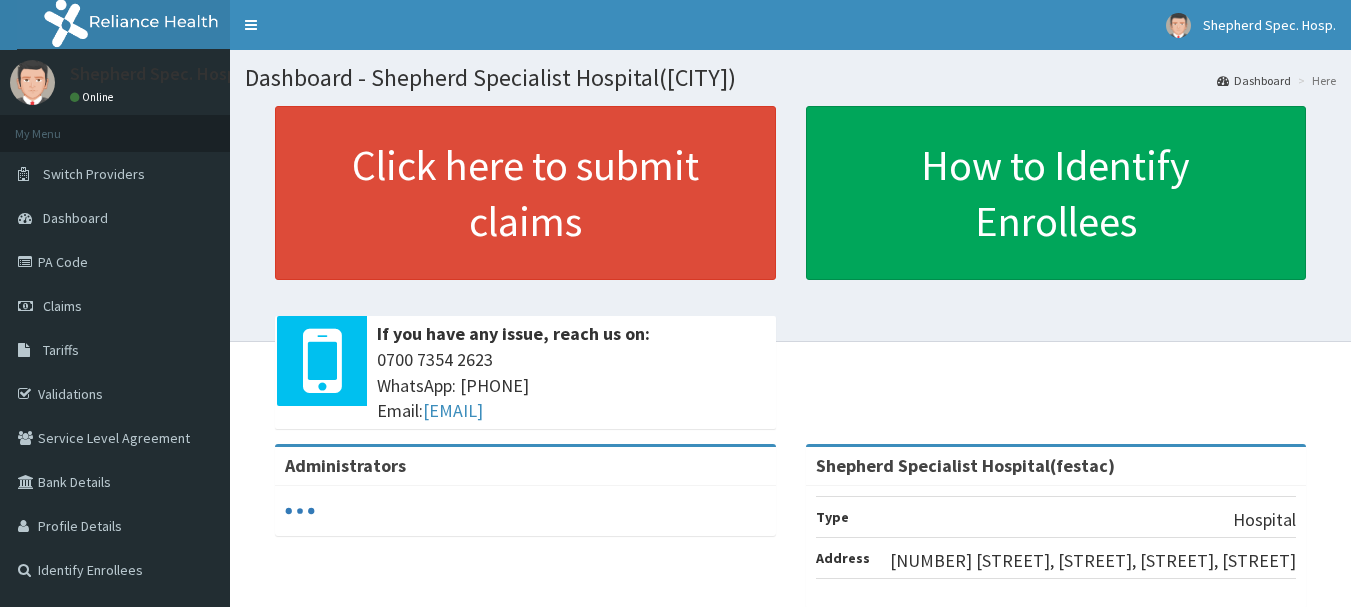 click on "Claims" at bounding box center (62, 306) 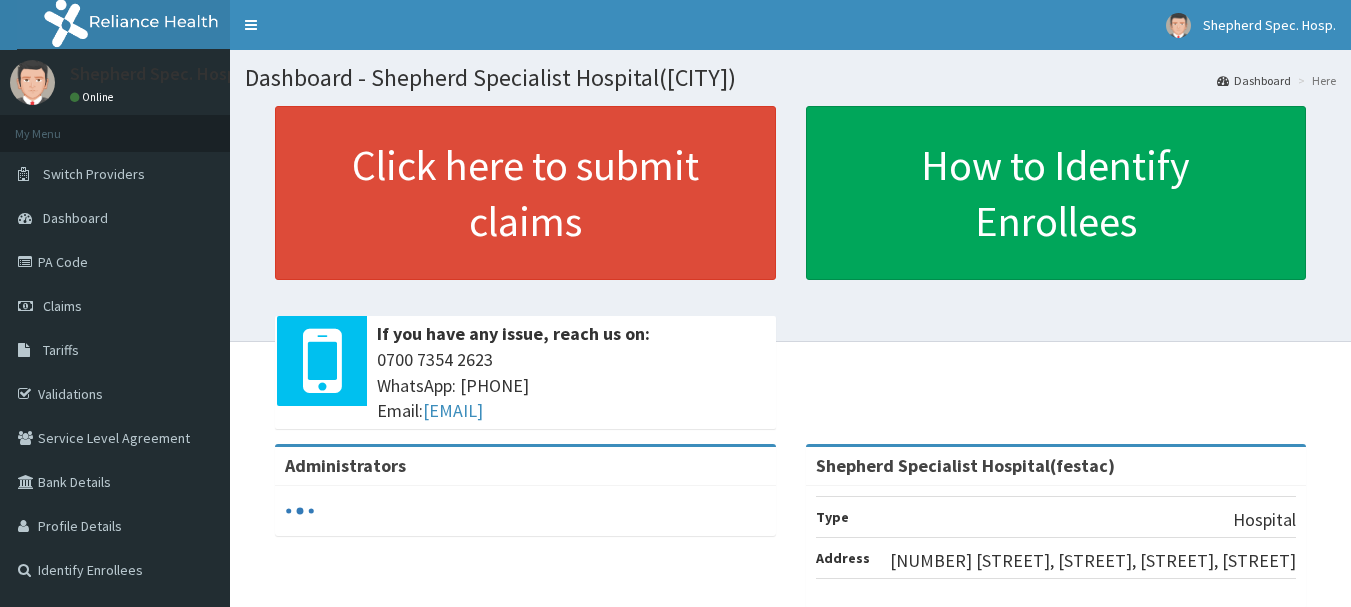 scroll, scrollTop: 0, scrollLeft: 0, axis: both 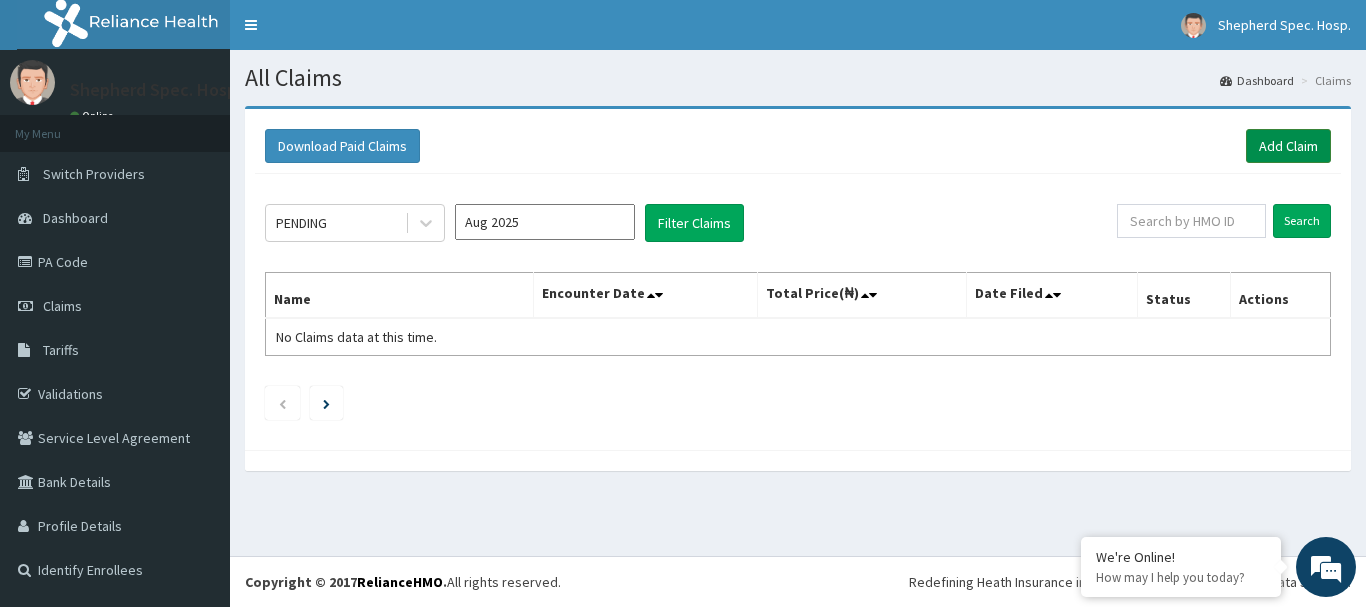 click on "Add Claim" at bounding box center (1288, 146) 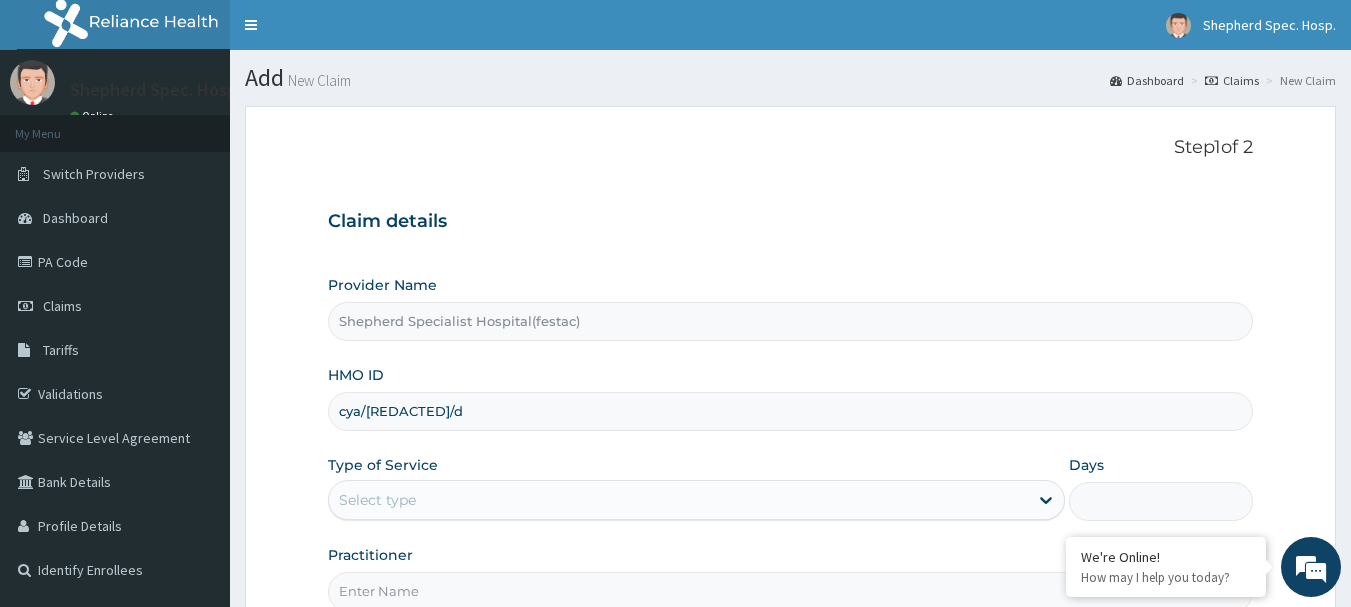 scroll, scrollTop: 0, scrollLeft: 0, axis: both 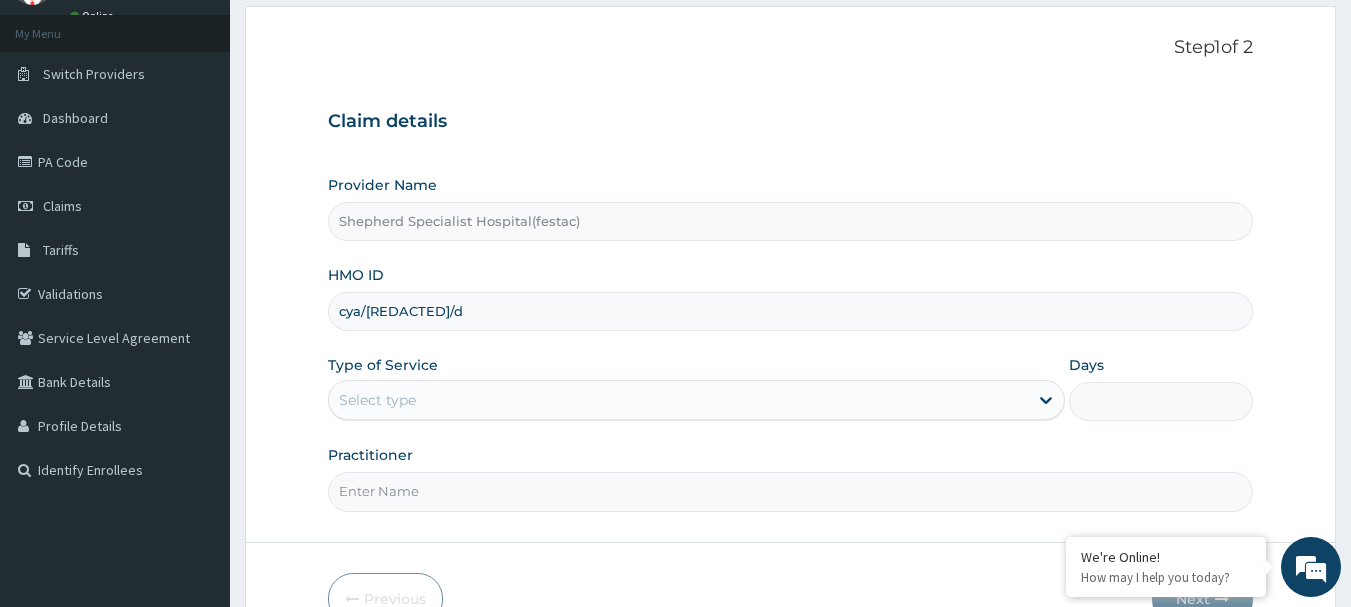 type on "cya/[REDACTED]/d" 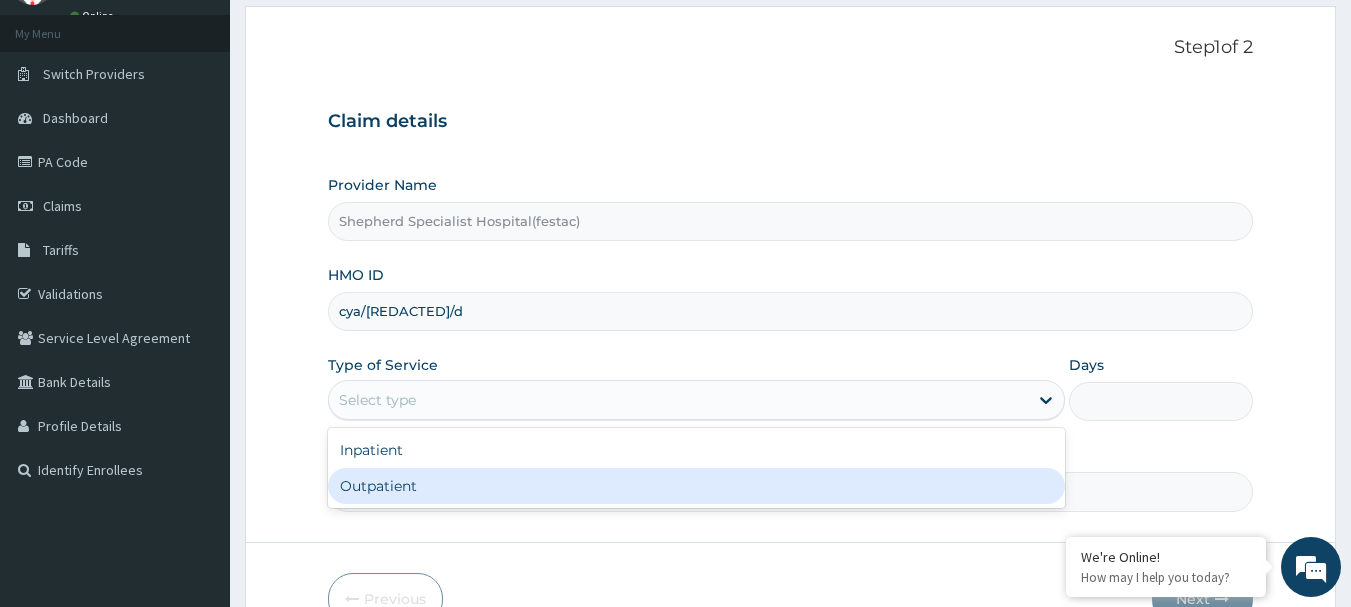 click on "Outpatient" at bounding box center (696, 486) 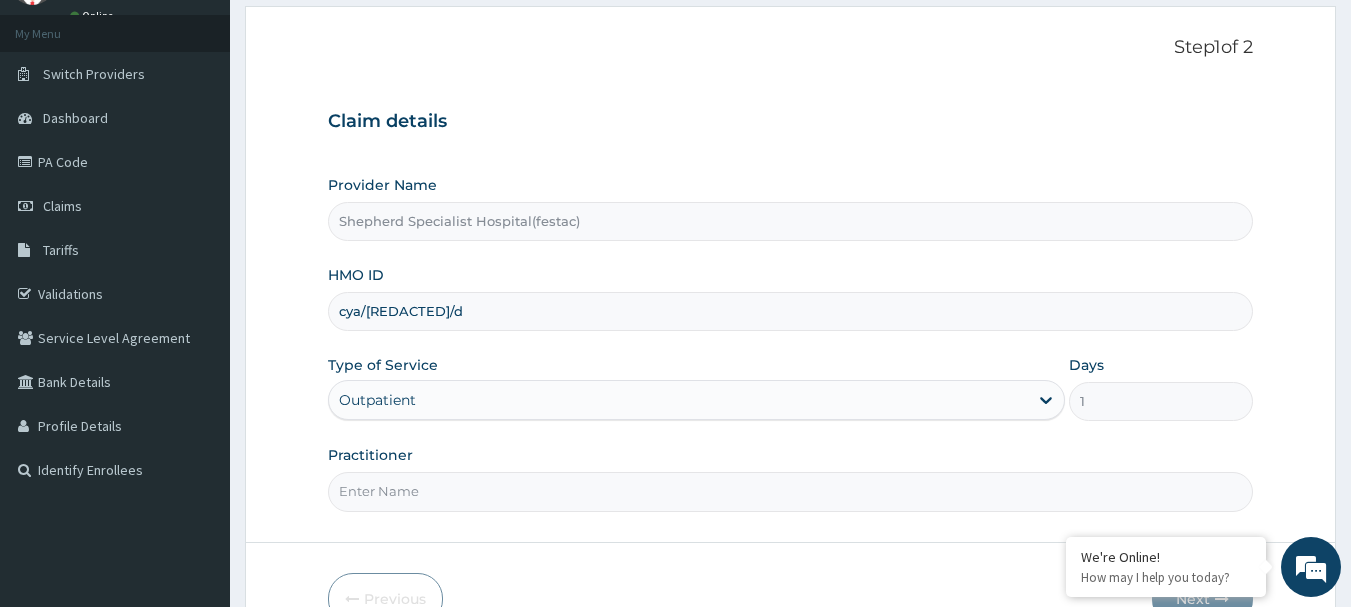 click on "Practitioner" at bounding box center [791, 491] 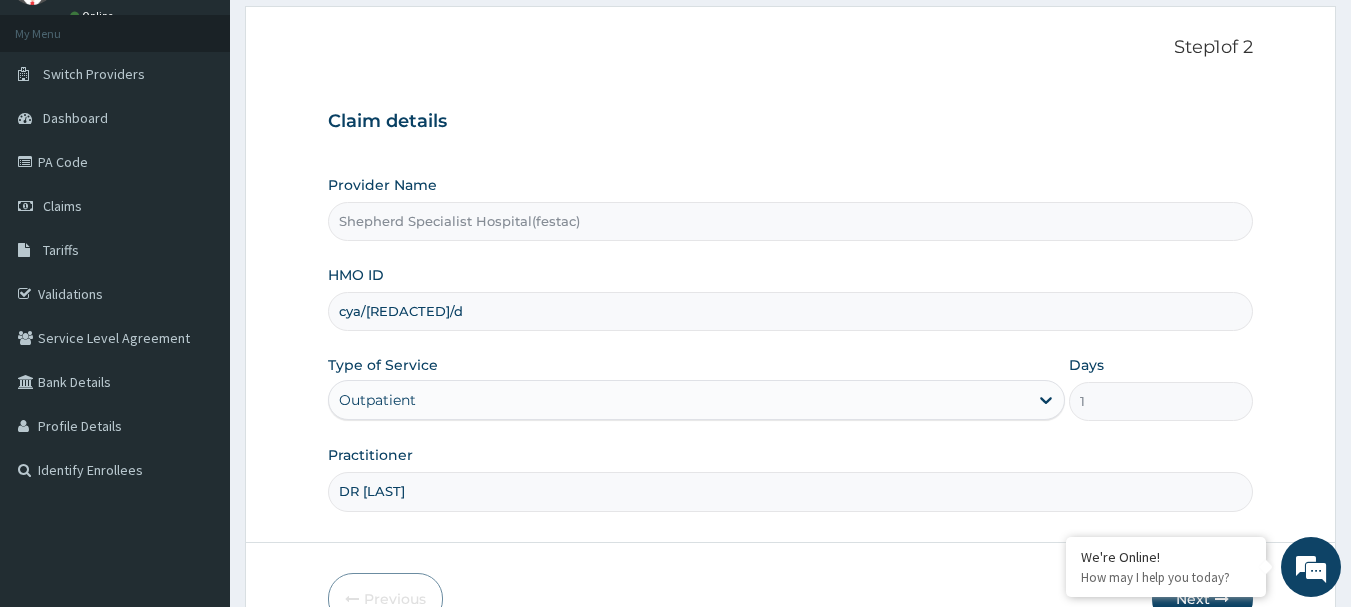 scroll, scrollTop: 215, scrollLeft: 0, axis: vertical 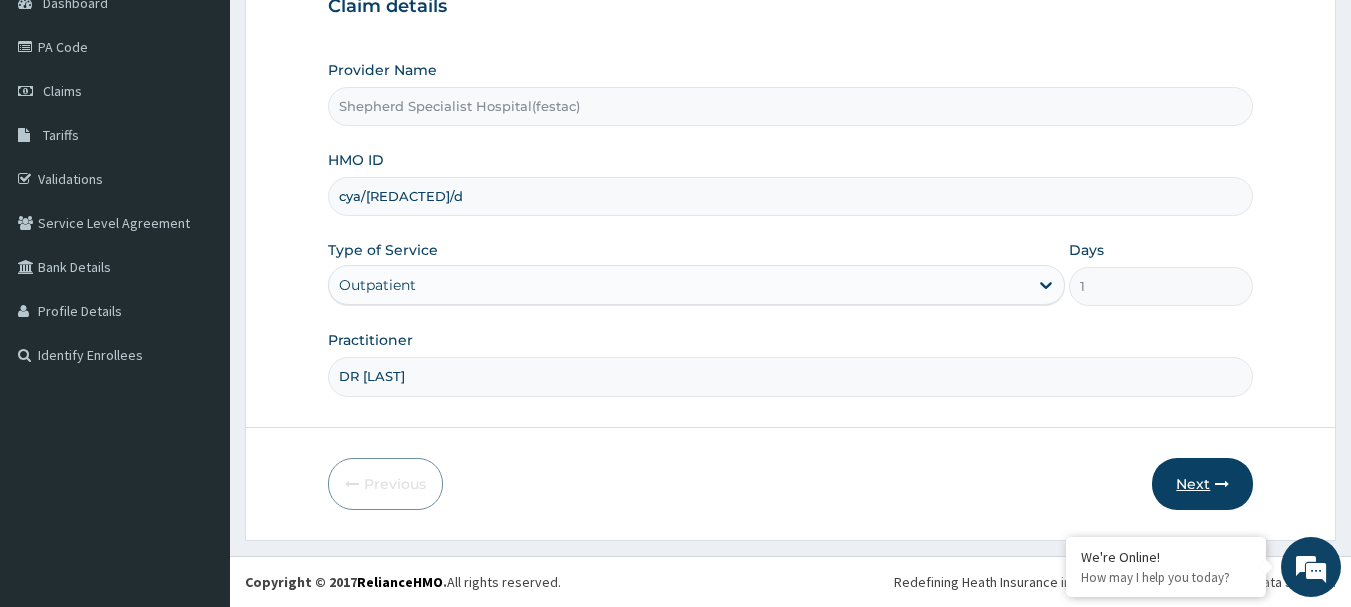click on "Next" at bounding box center (1202, 484) 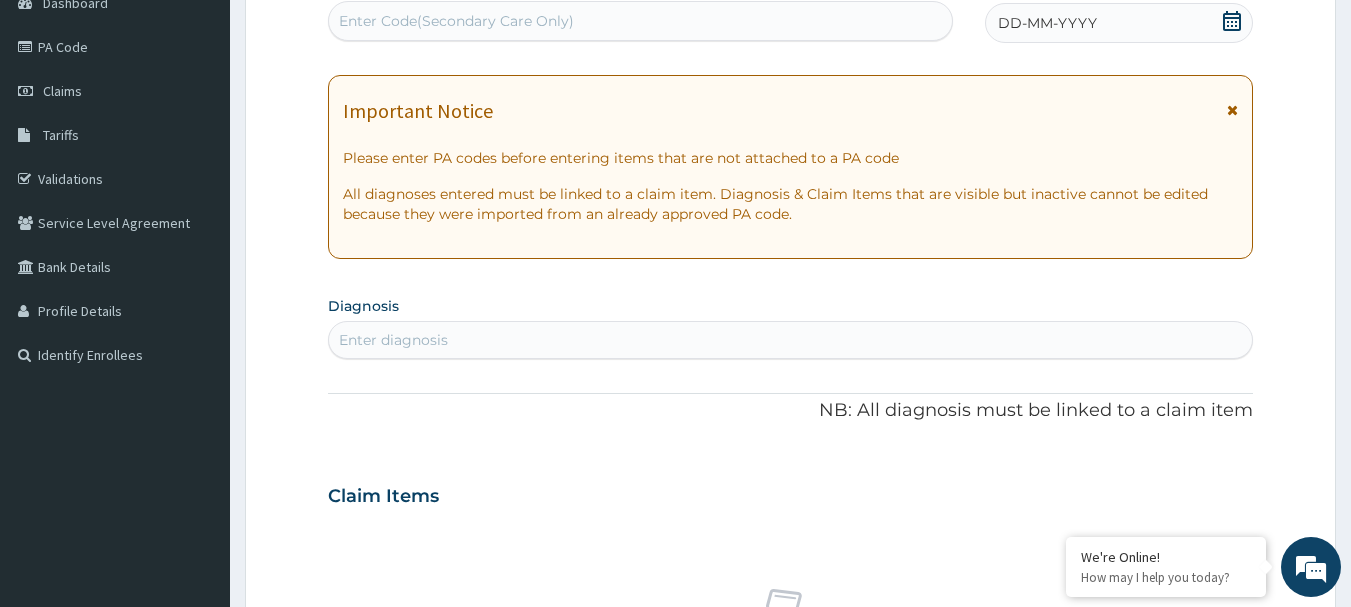 click 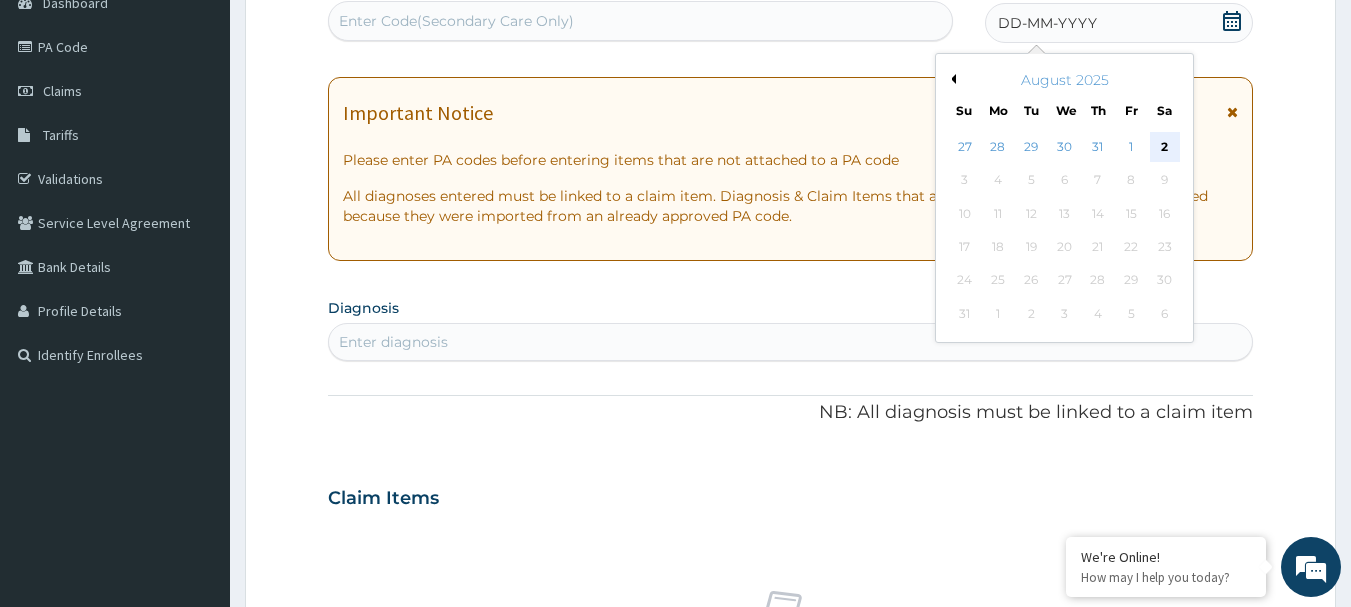 click on "2" at bounding box center [1165, 147] 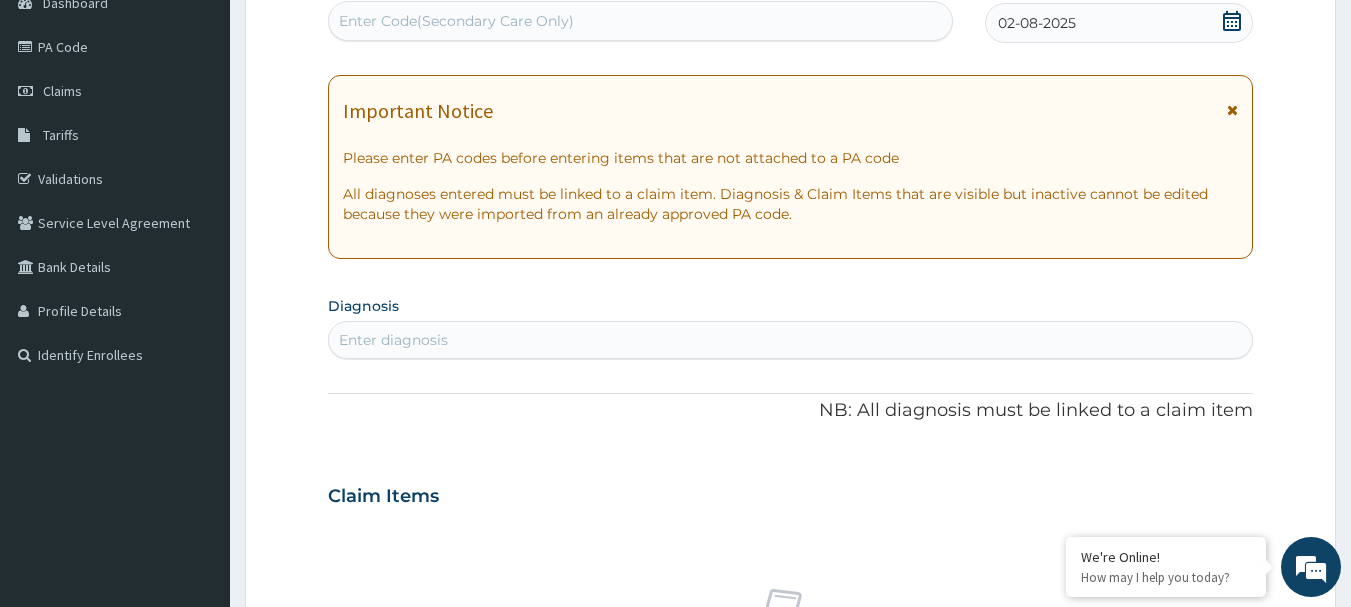 click 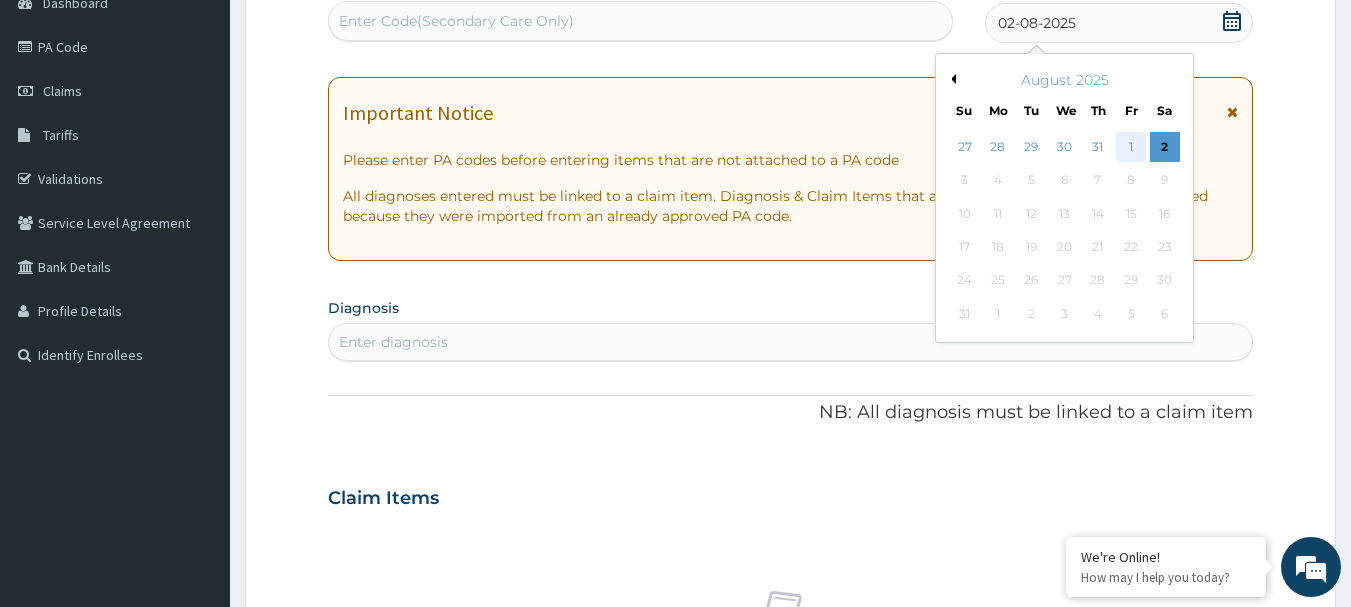click on "1" at bounding box center (1131, 147) 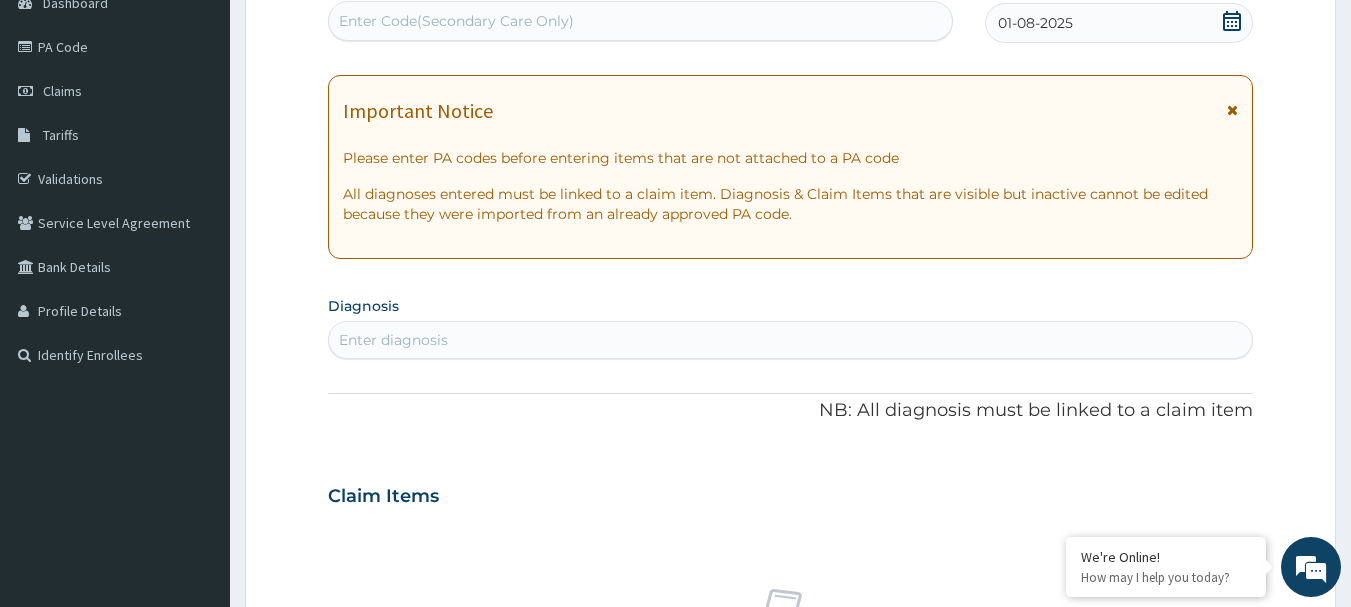 click on "Enter diagnosis" at bounding box center (791, 340) 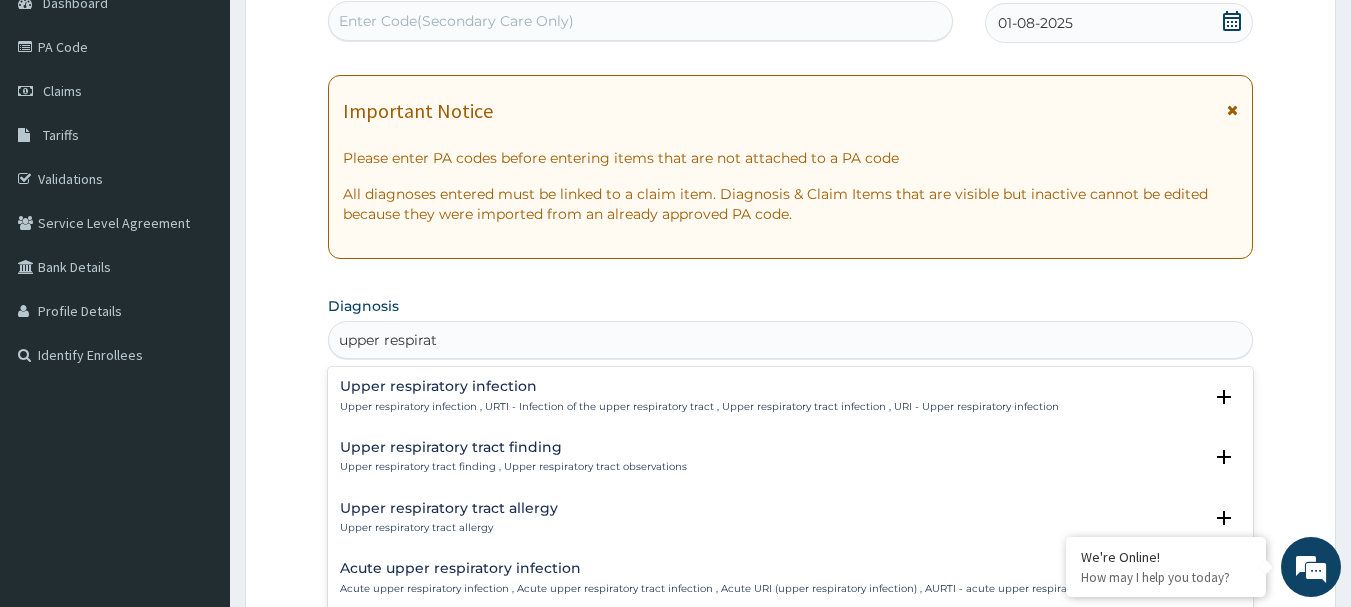 type on "upper respirato" 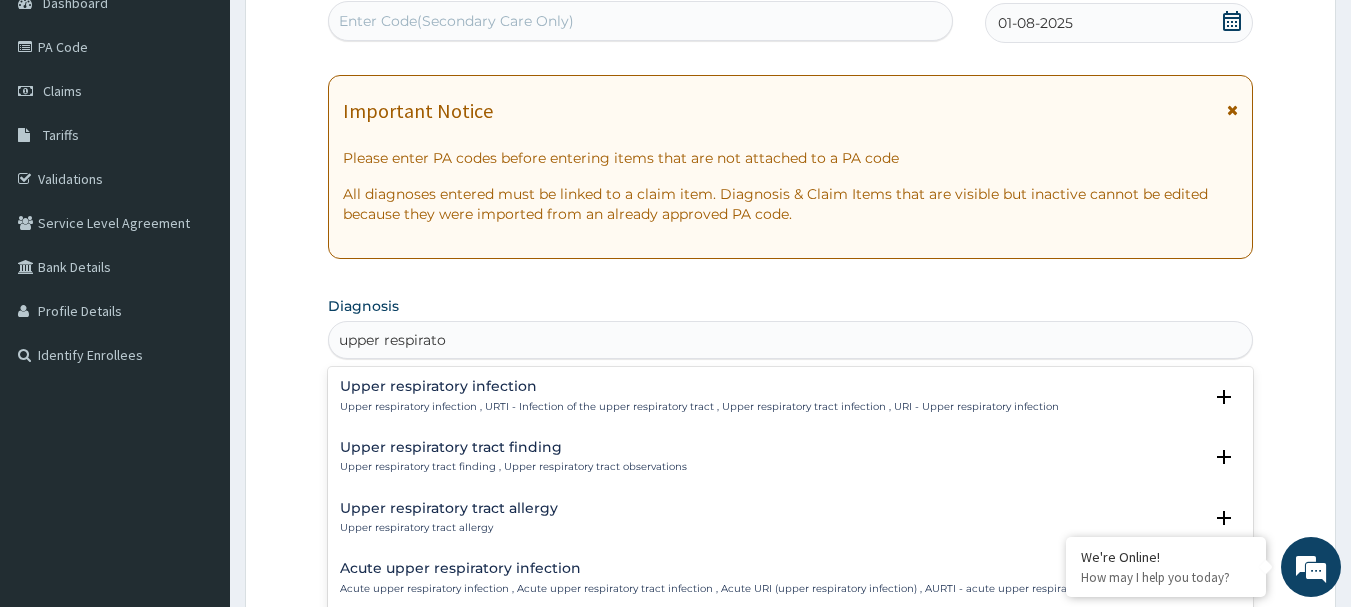 click on "Upper respiratory infection Upper respiratory infection , URTI - Infection of the upper respiratory tract , Upper respiratory tract infection , URI - Upper respiratory infection" at bounding box center (699, 396) 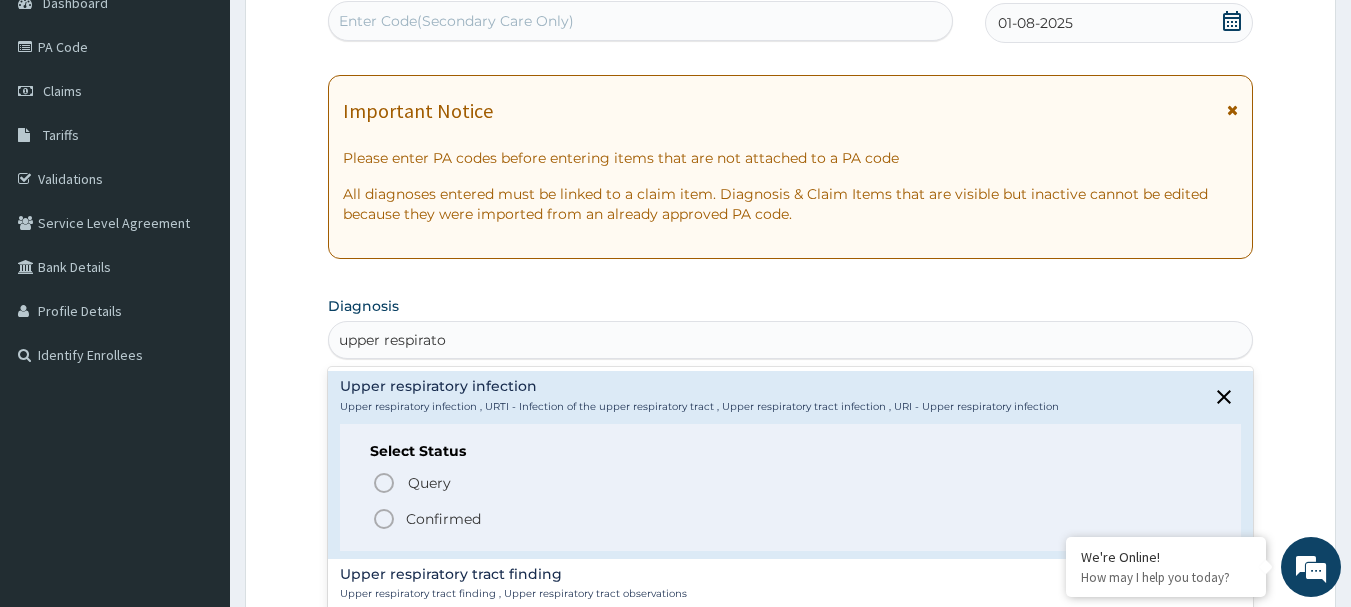 click 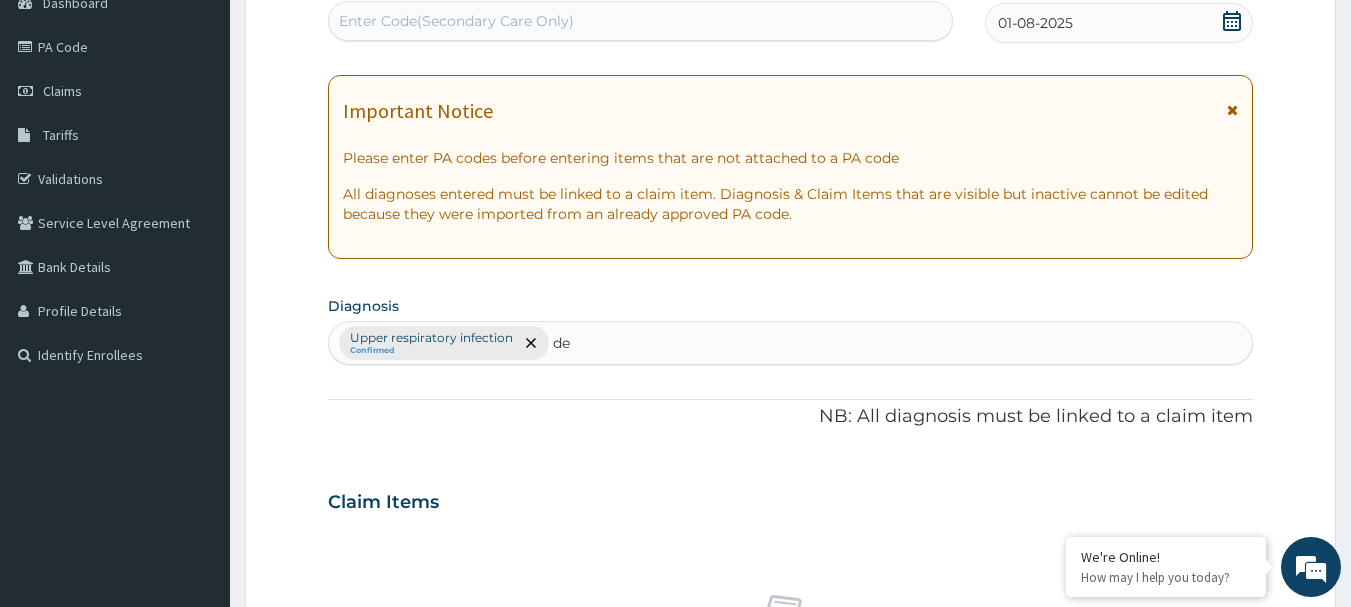 type on "d" 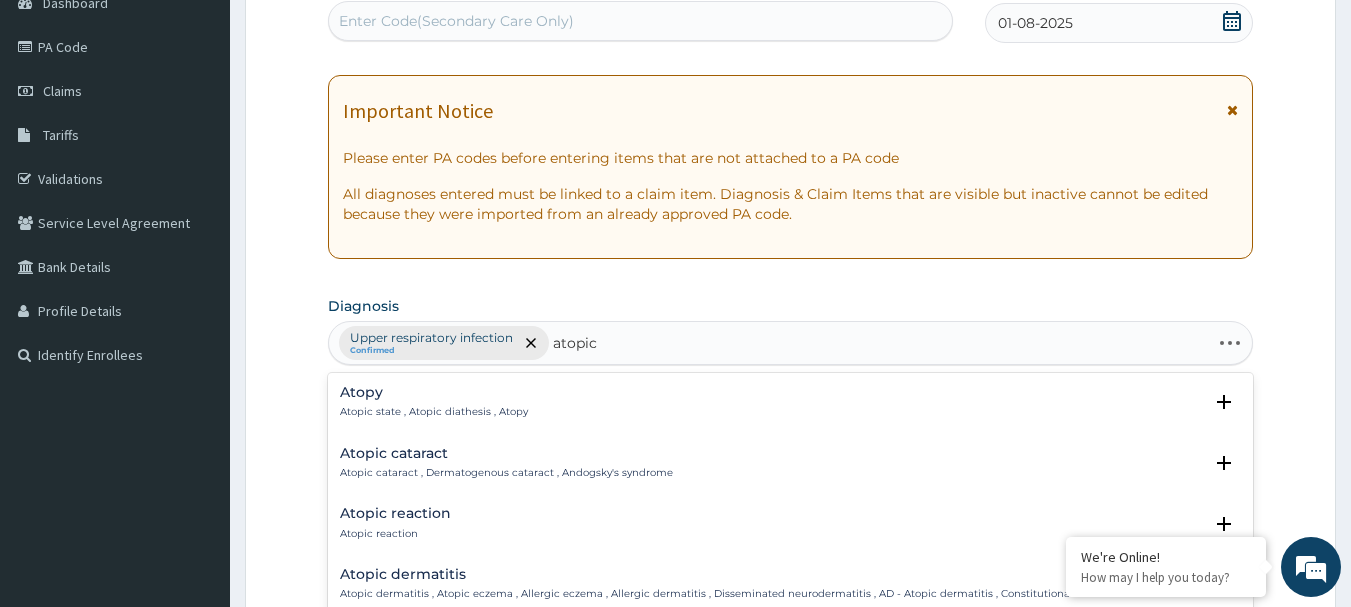 type on "atopic" 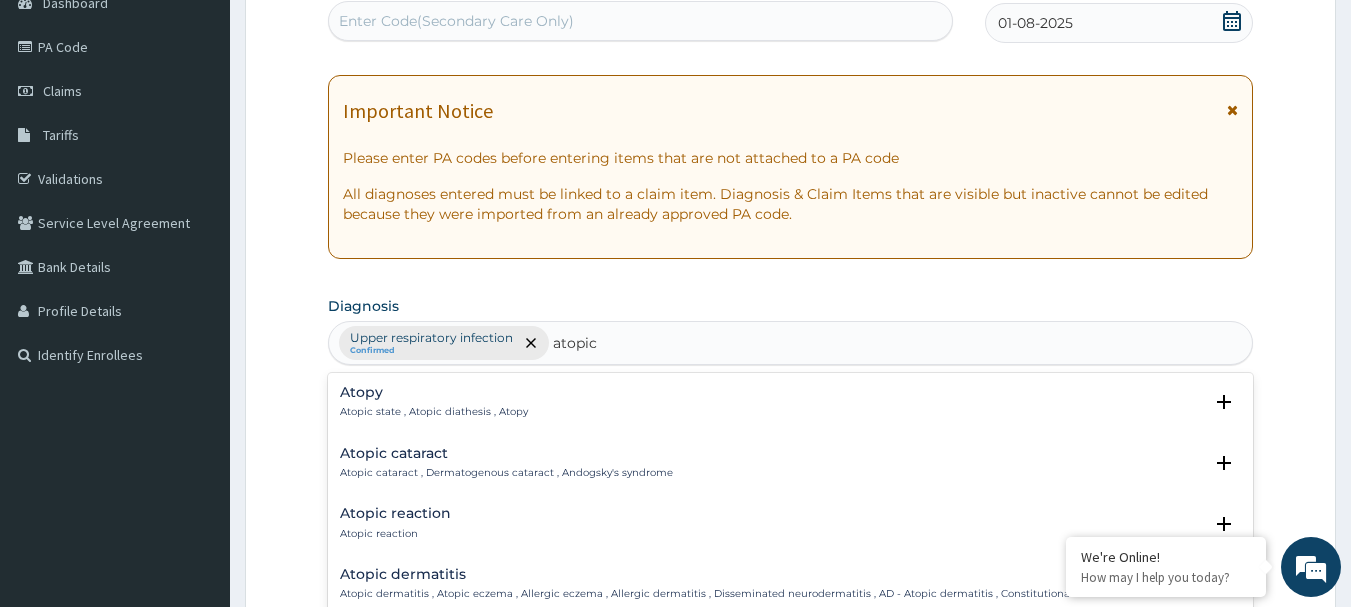 click on "Atopic dermatitis Atopic dermatitis , Atopic eczema , Allergic eczema , Allergic dermatitis , Disseminated neurodermatitis , AD - Atopic dermatitis , Constitutional eczema Select Status Query Query covers suspected (?), Keep in view (kiv), Ruled out (r/o) Confirmed" at bounding box center [791, 589] 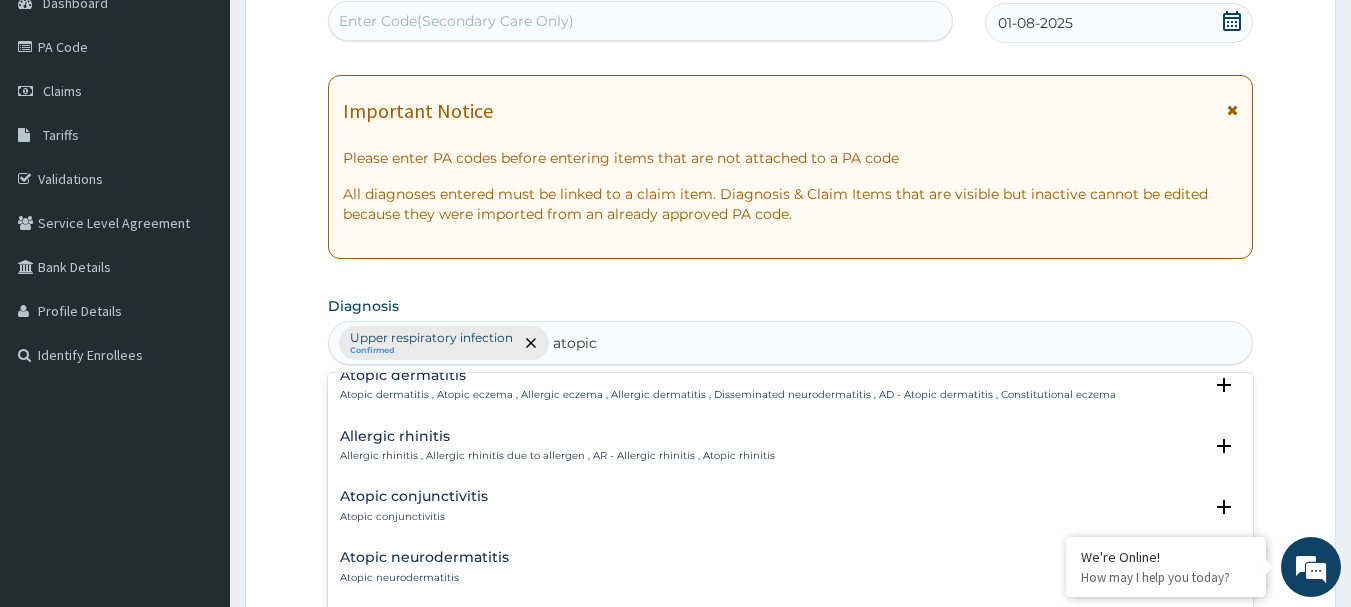 scroll, scrollTop: 200, scrollLeft: 0, axis: vertical 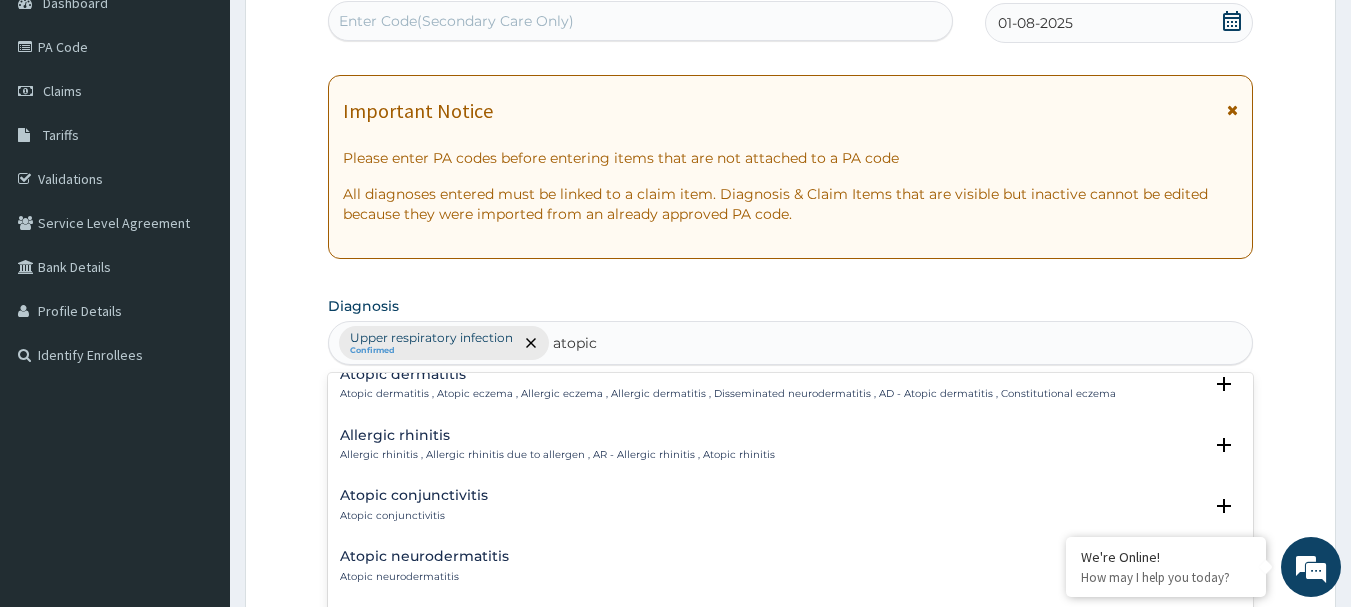 click on "Atopic dermatitis , Atopic eczema , Allergic eczema , Allergic dermatitis , Disseminated neurodermatitis , AD - Atopic dermatitis , Constitutional eczema" at bounding box center [728, 394] 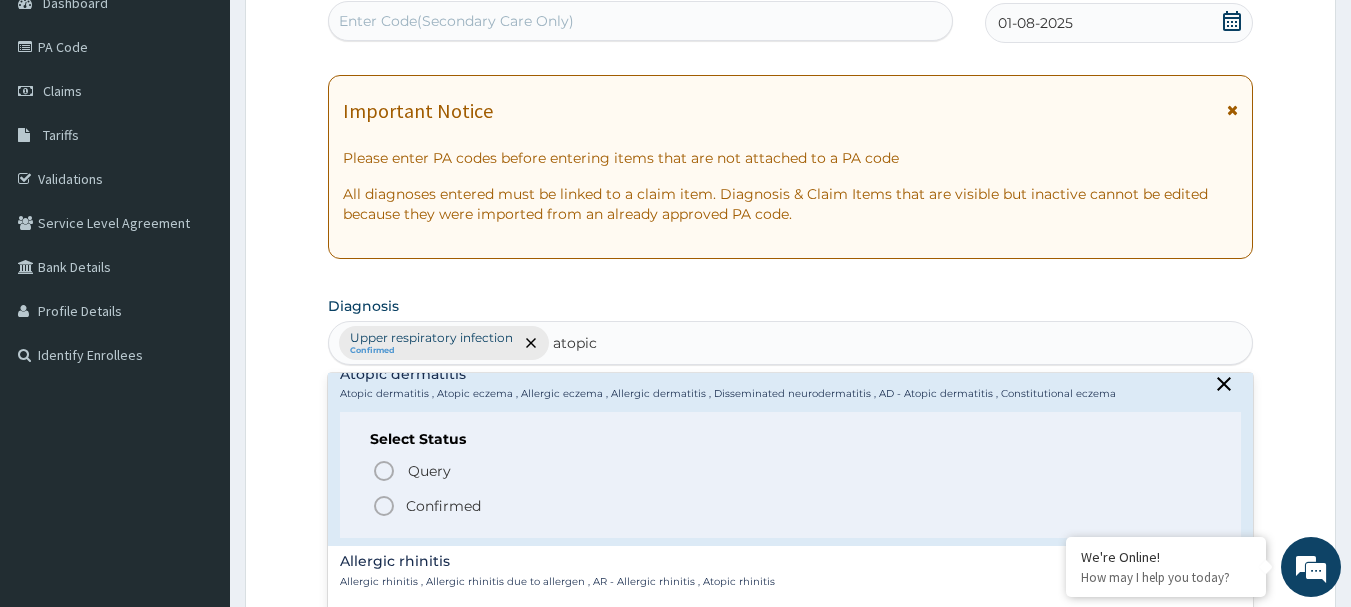 click 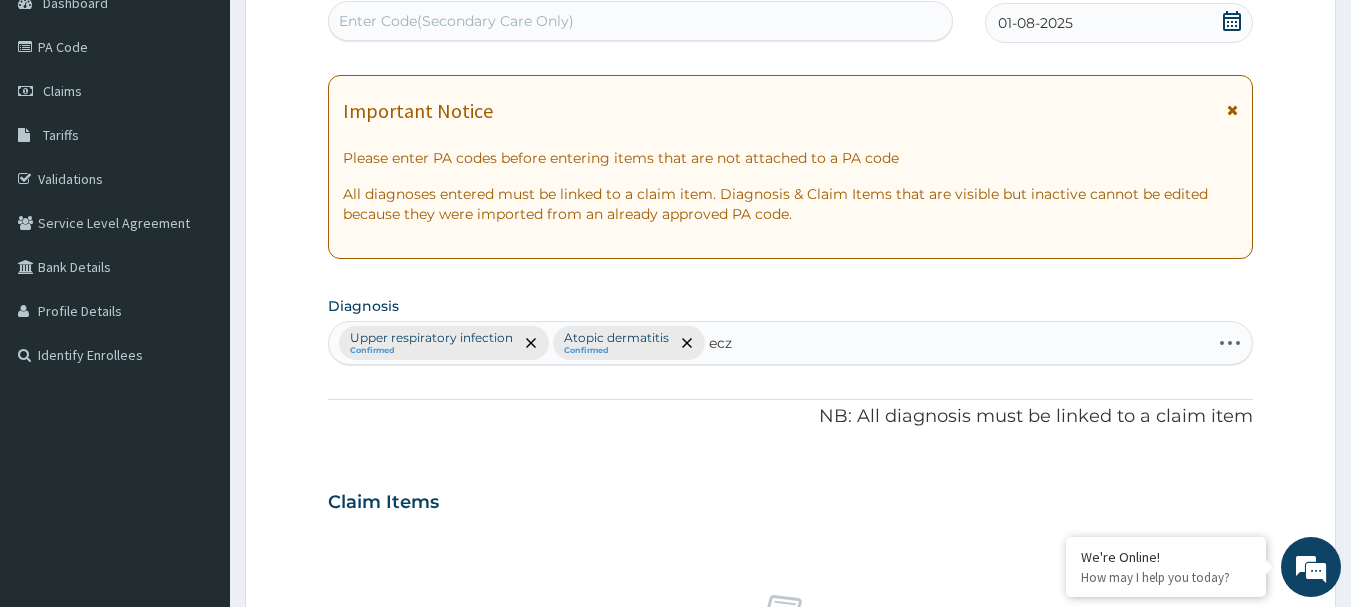 type on "ecze" 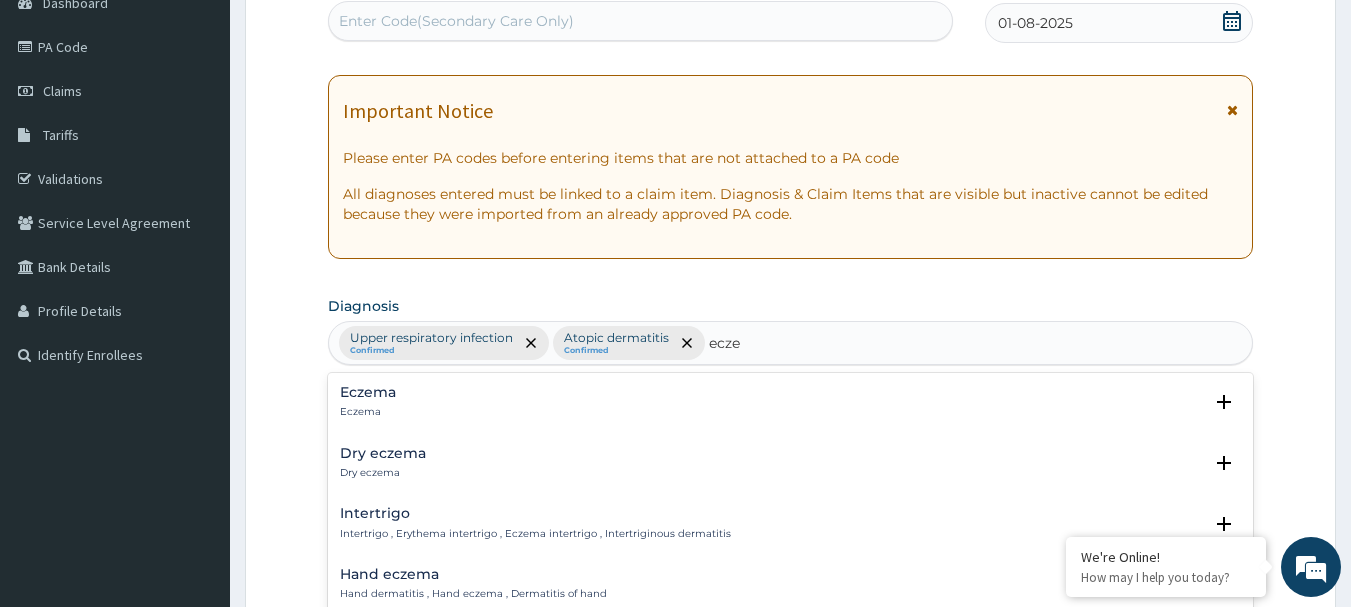 click on "Eczema" at bounding box center [368, 392] 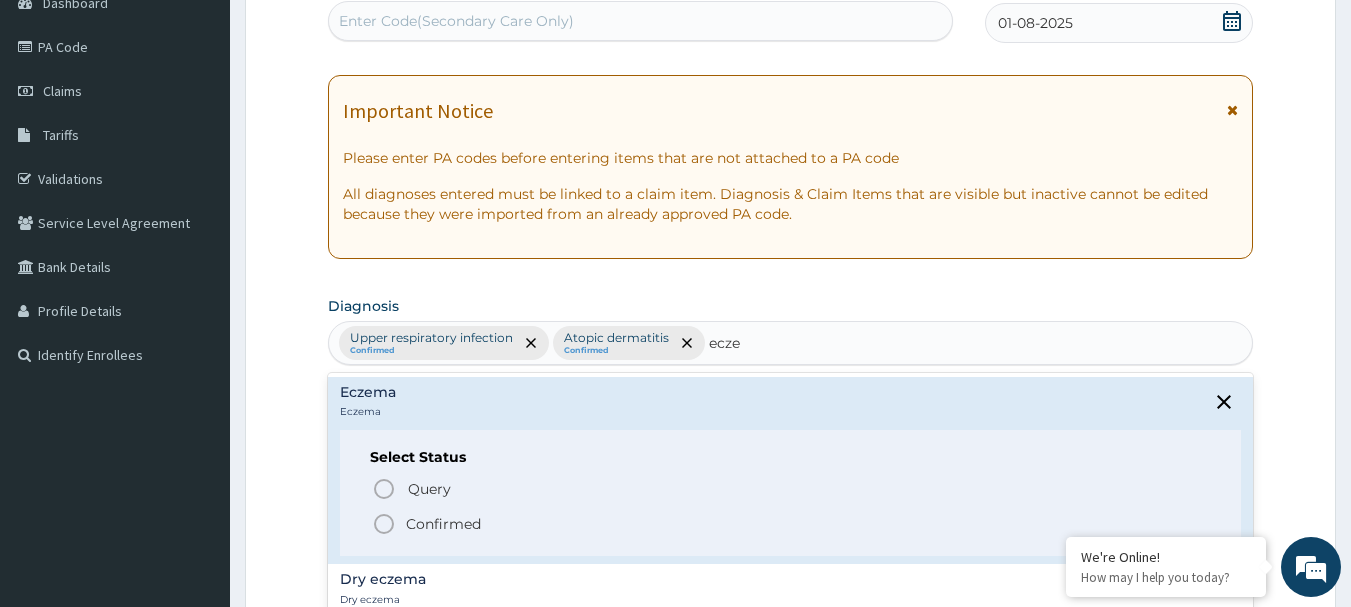 click 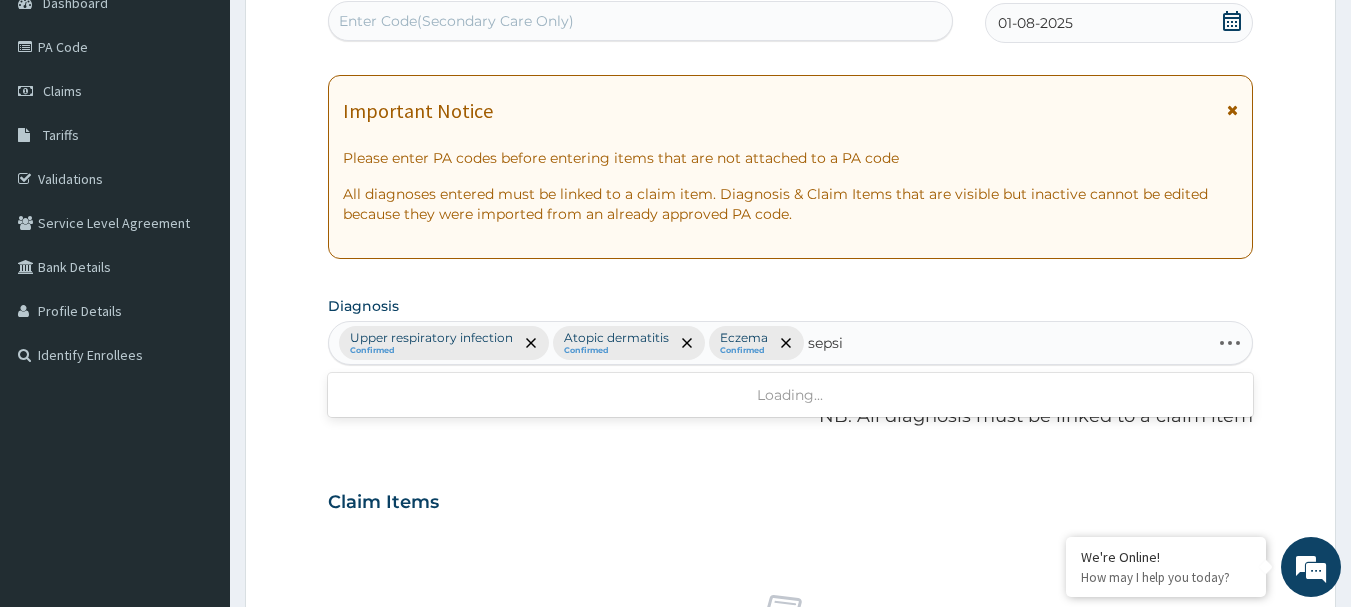 type on "sepsis" 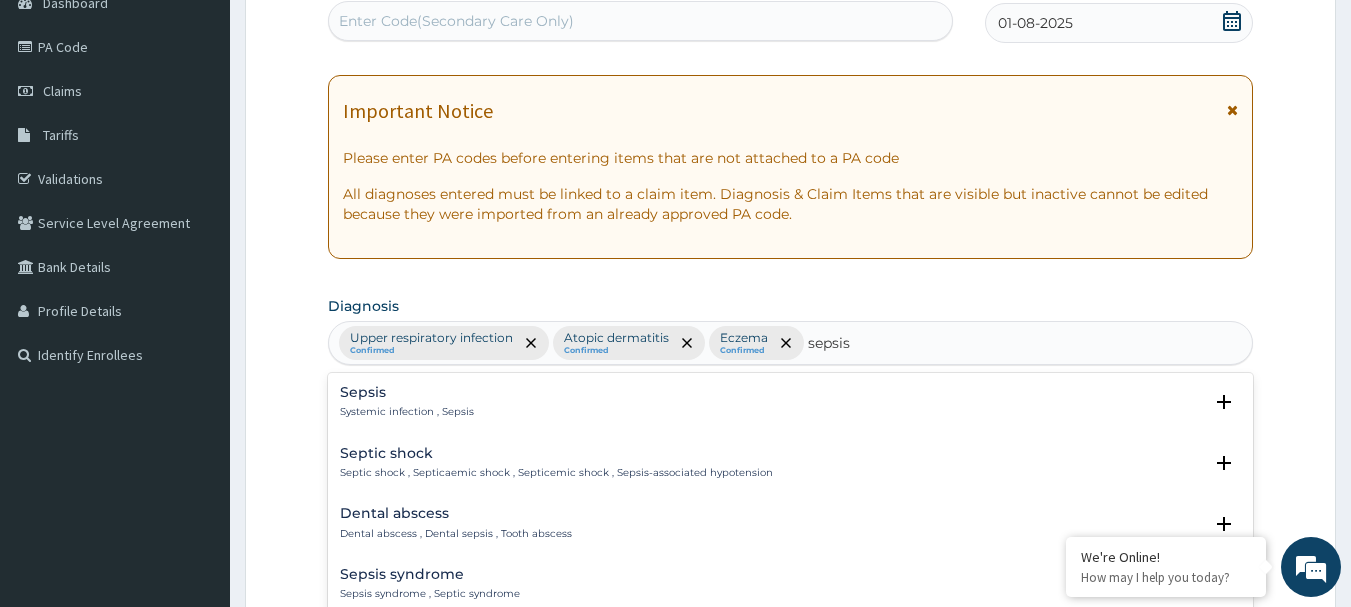 click on "Sepsis" at bounding box center (407, 392) 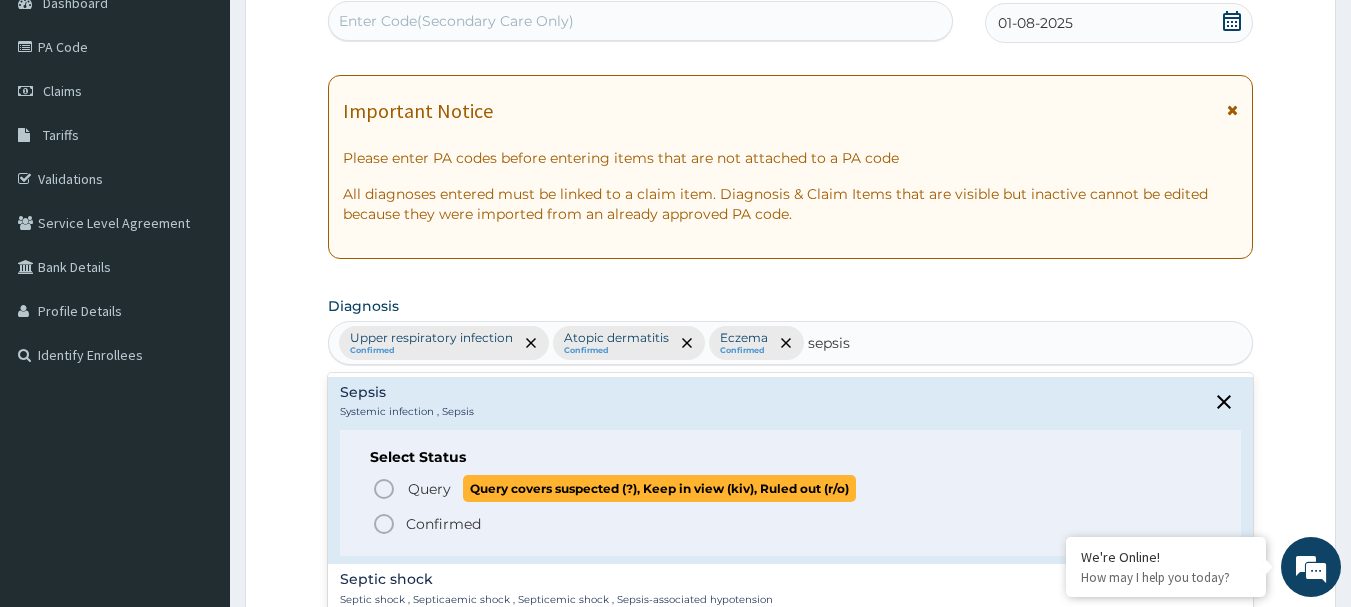 click 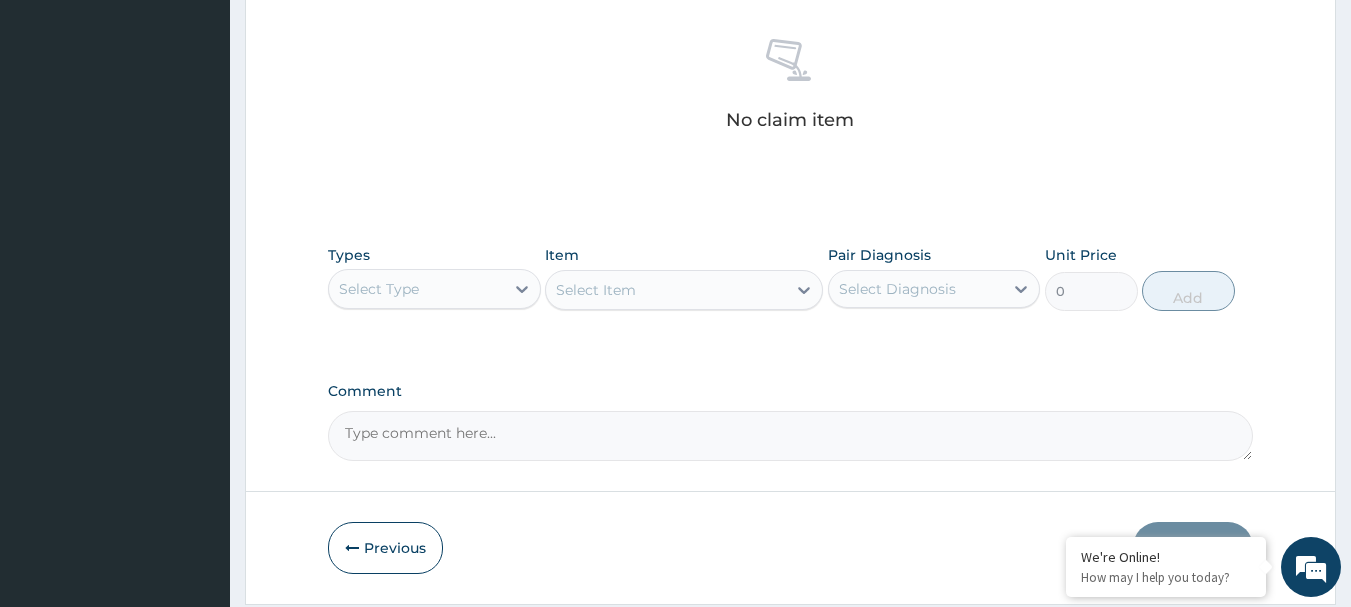 scroll, scrollTop: 815, scrollLeft: 0, axis: vertical 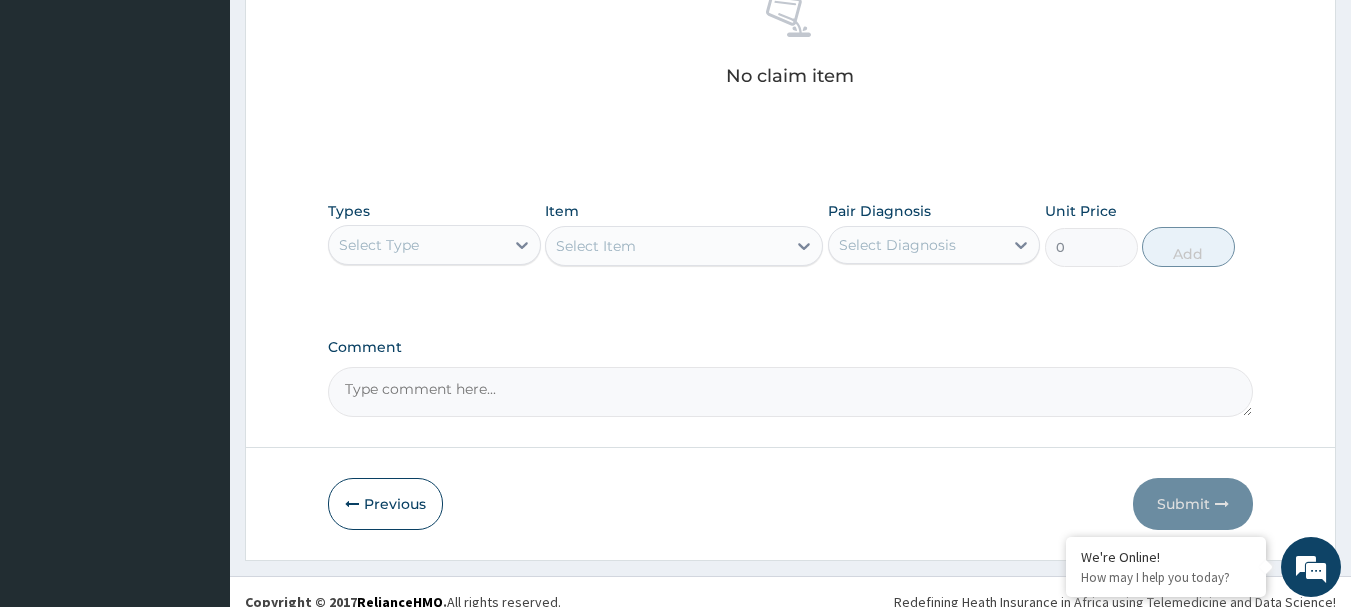 click on "Select Type" at bounding box center [379, 245] 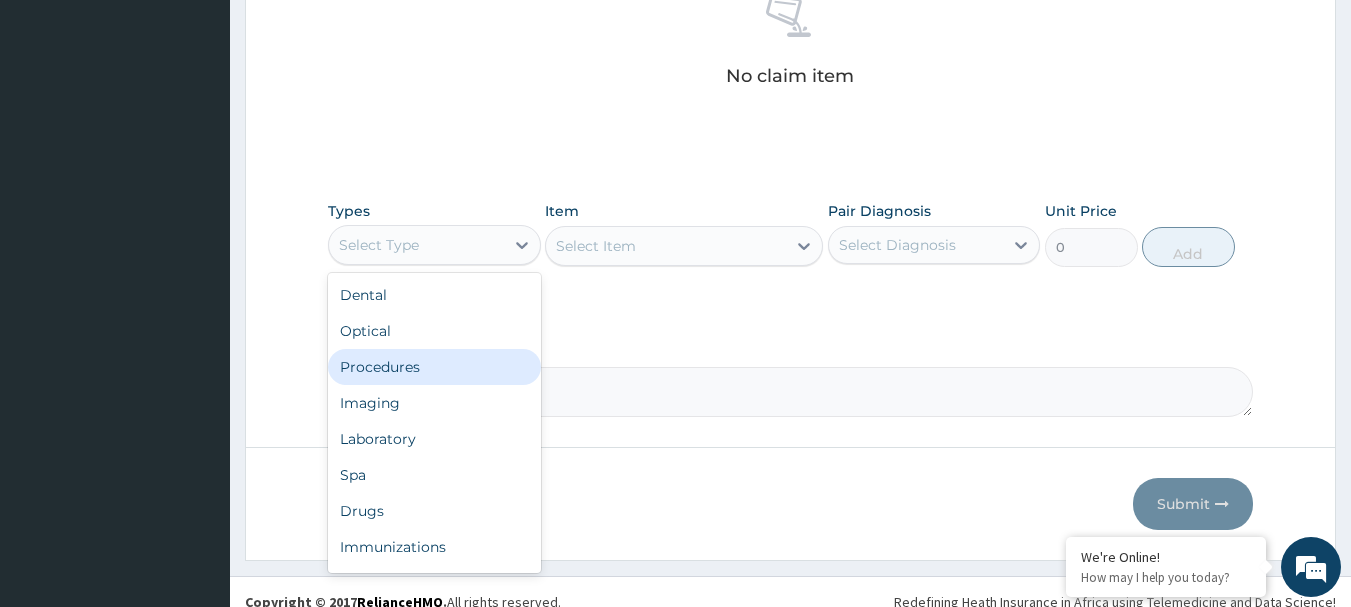 click on "Procedures" at bounding box center [434, 367] 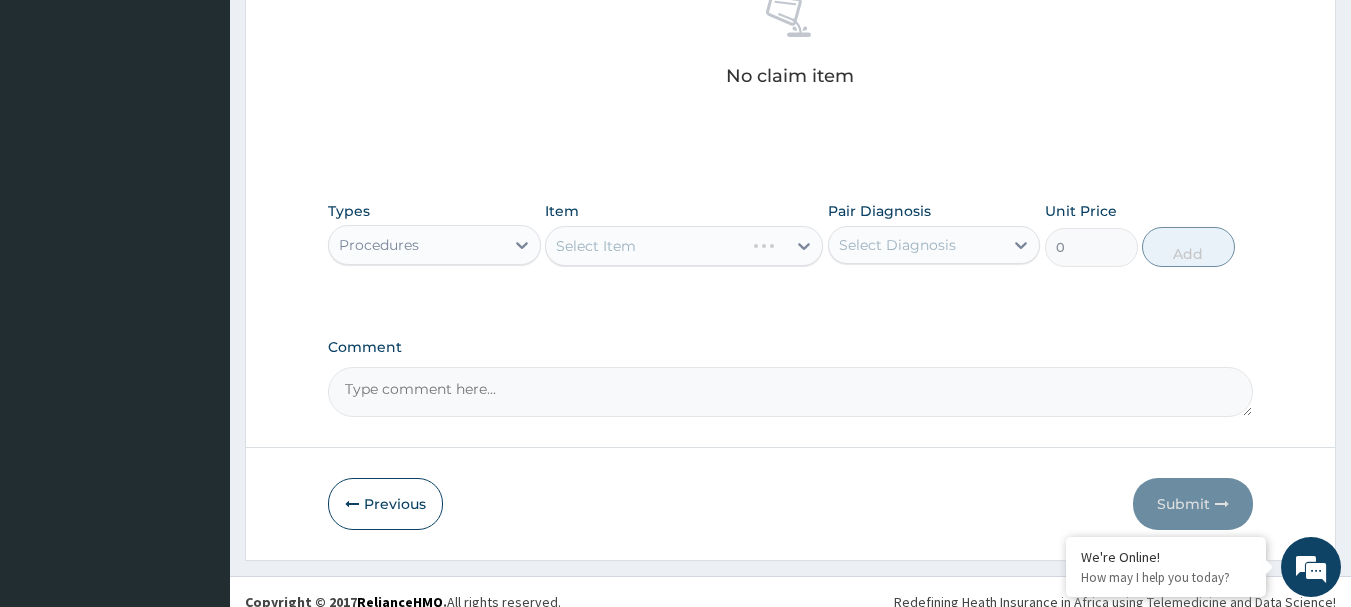 click on "Select Item" at bounding box center [684, 246] 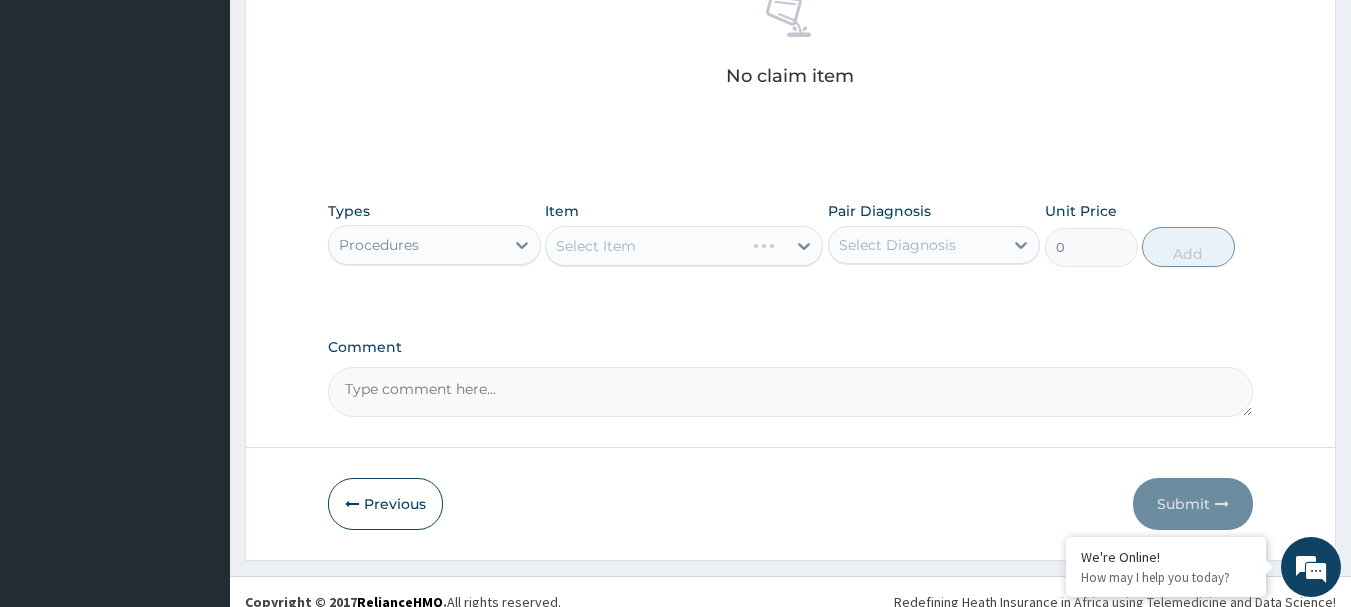click on "Select Item" at bounding box center [684, 246] 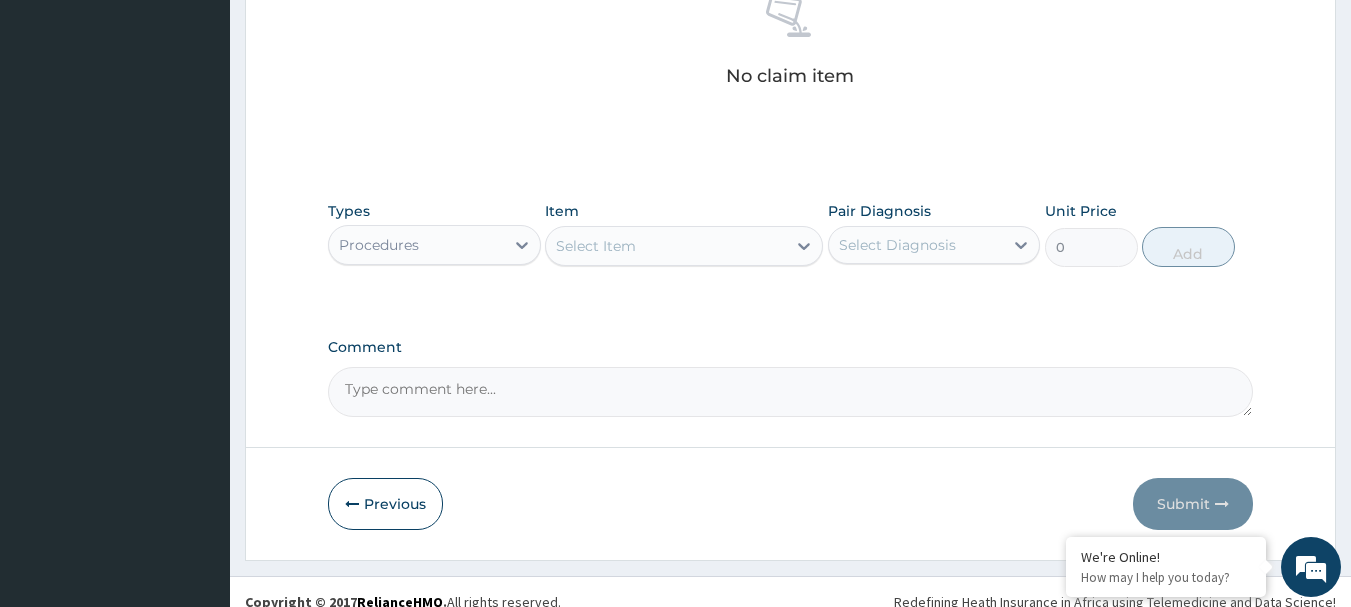 click on "Select Item" at bounding box center [666, 246] 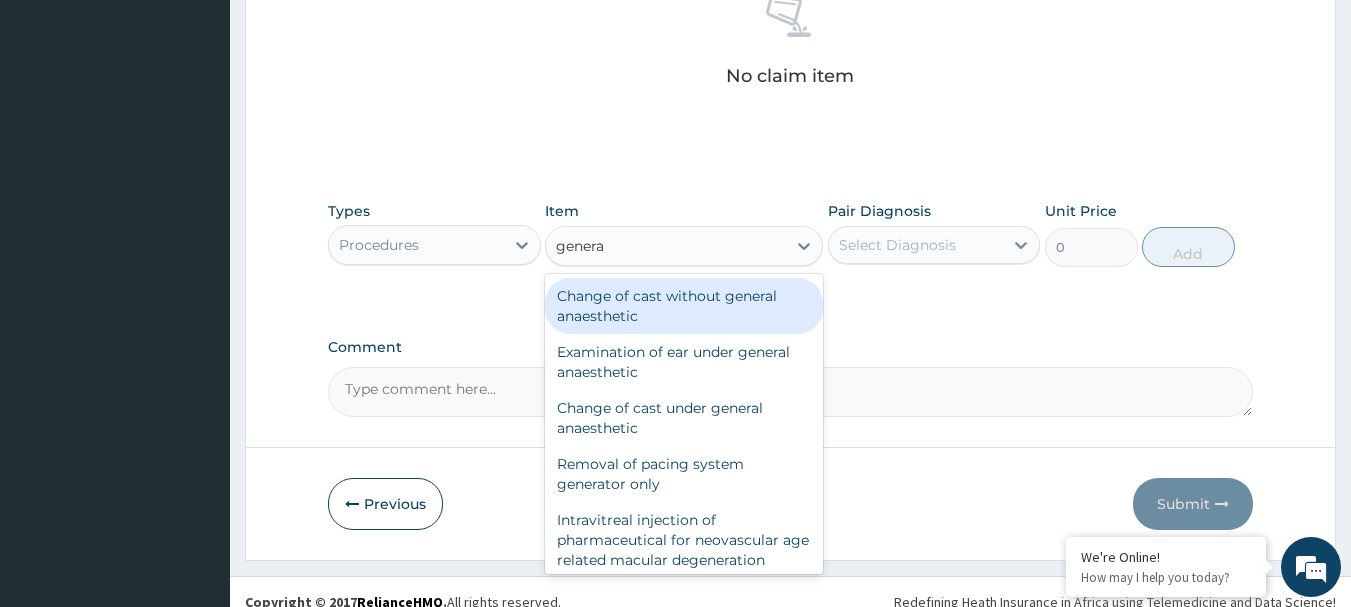 type on "general" 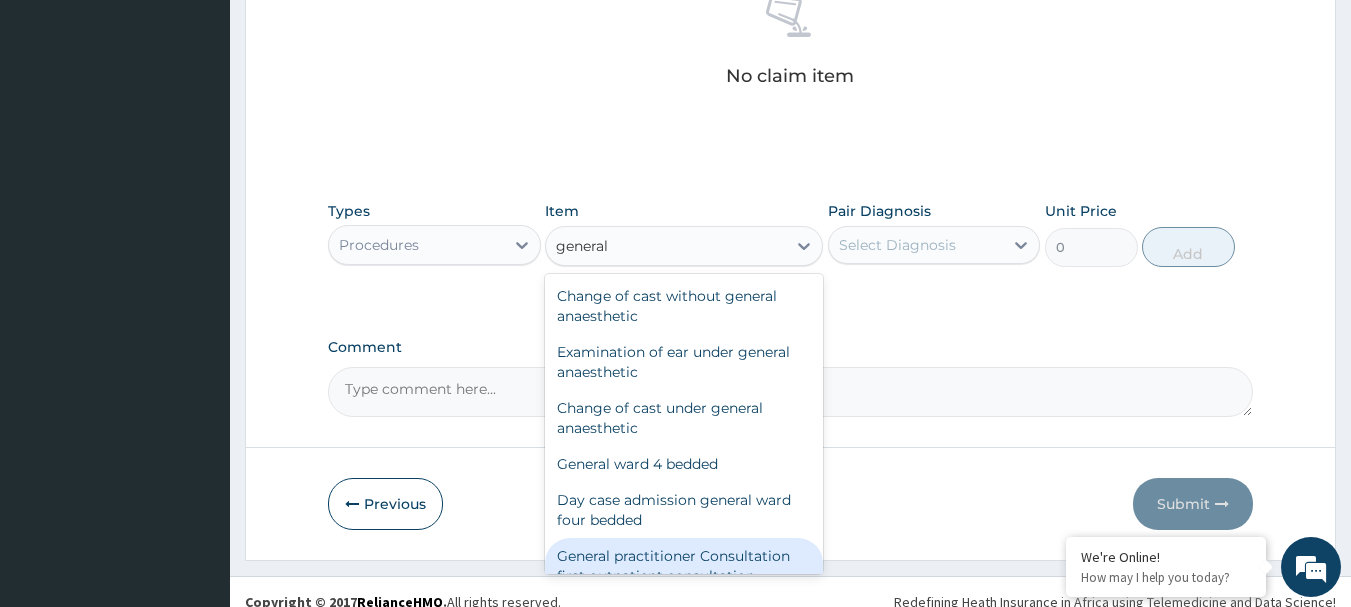 click on "General practitioner Consultation first outpatient consultation" at bounding box center [684, 566] 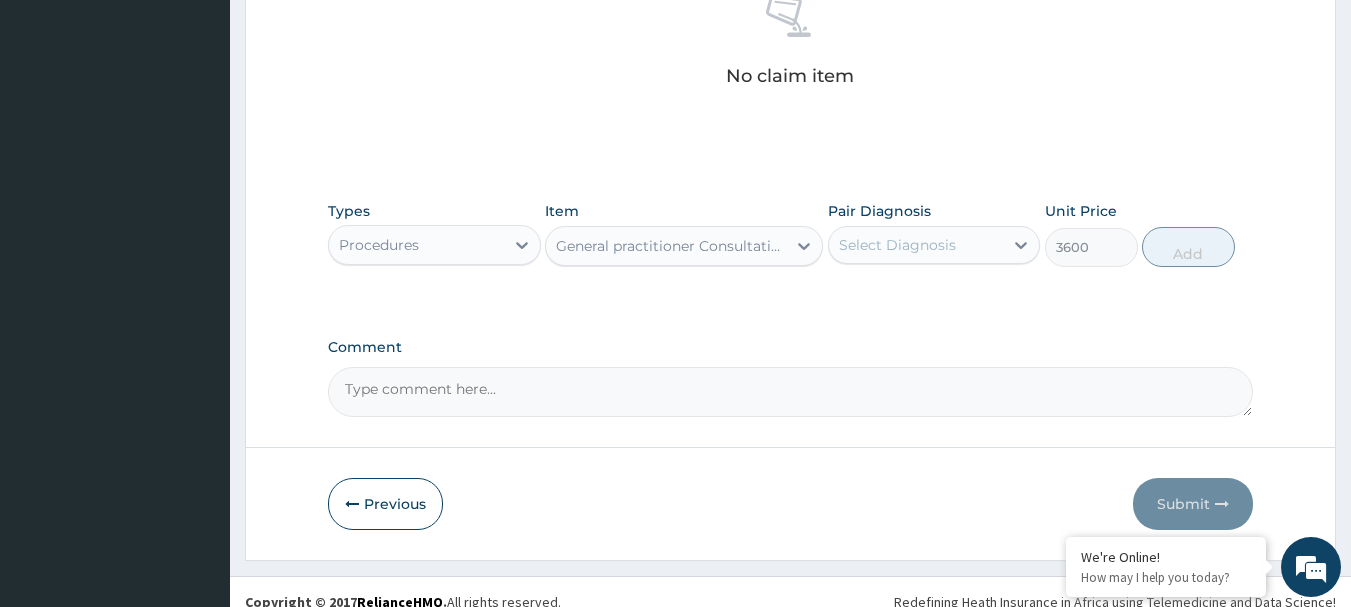 click on "Select Diagnosis" at bounding box center (916, 245) 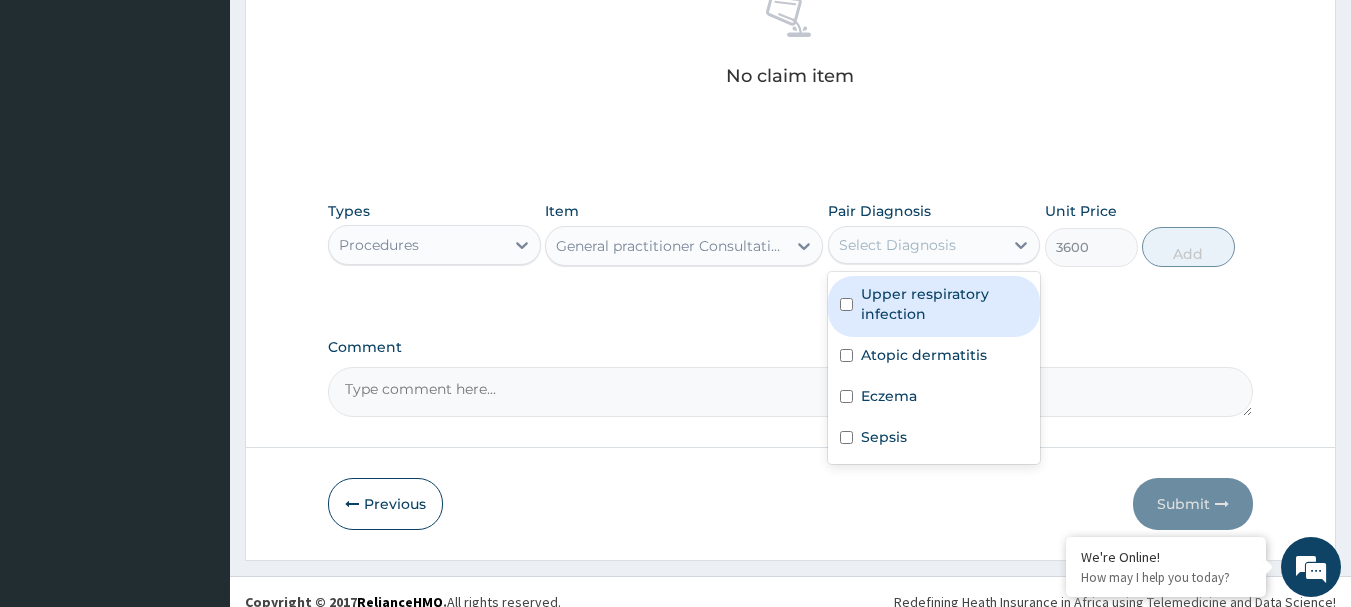 click on "Upper respiratory infection" at bounding box center [945, 304] 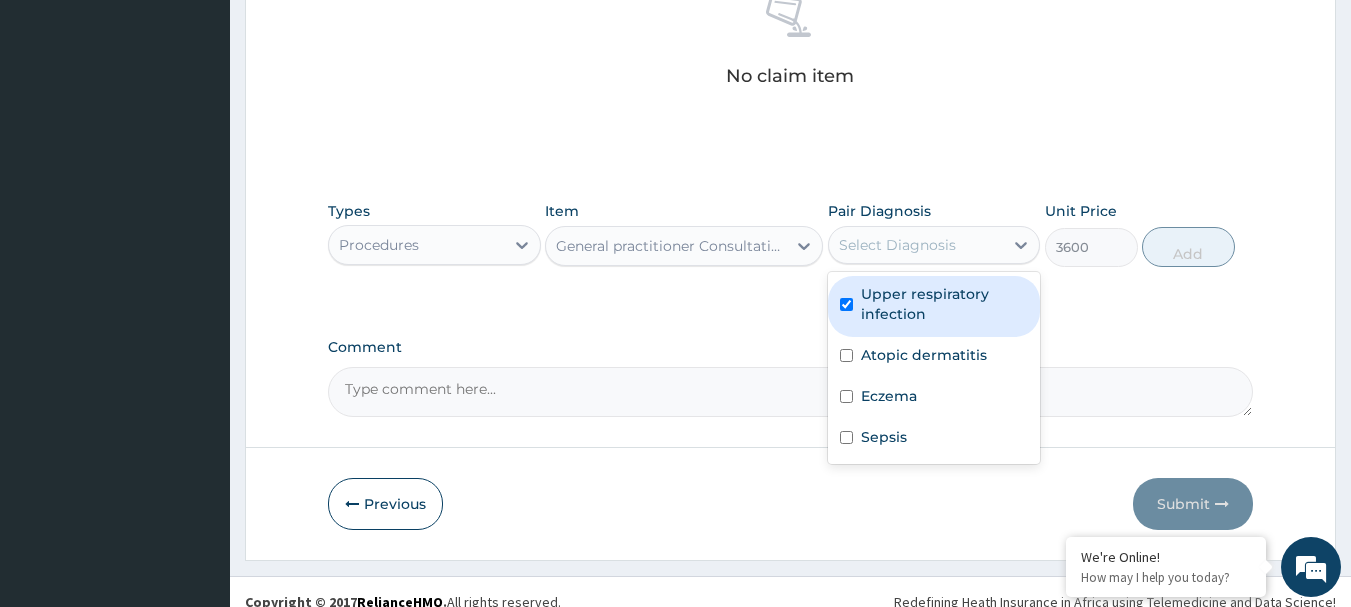 checkbox on "true" 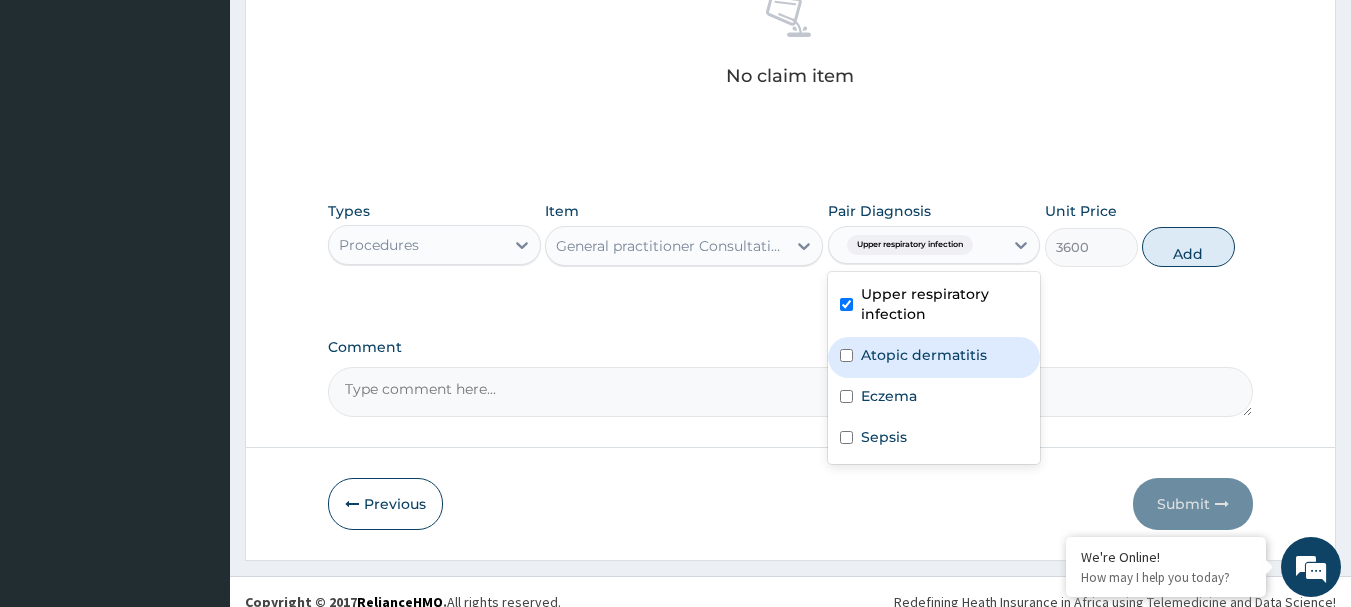 click on "Atopic dermatitis" at bounding box center (924, 355) 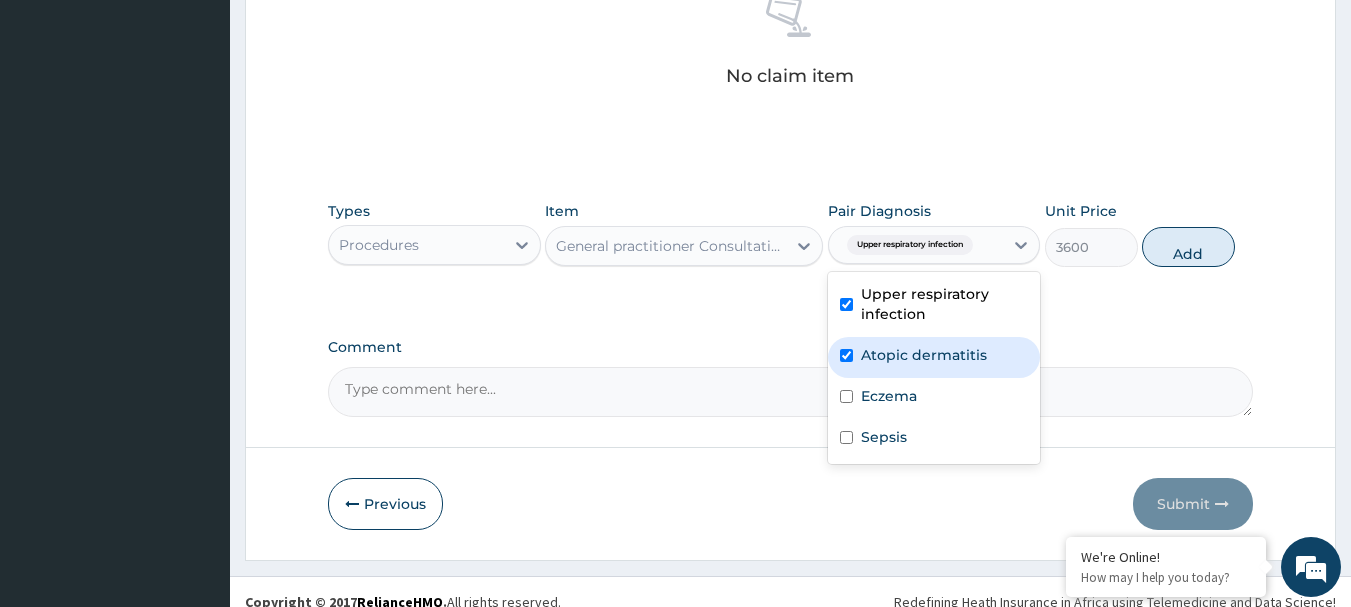 checkbox on "true" 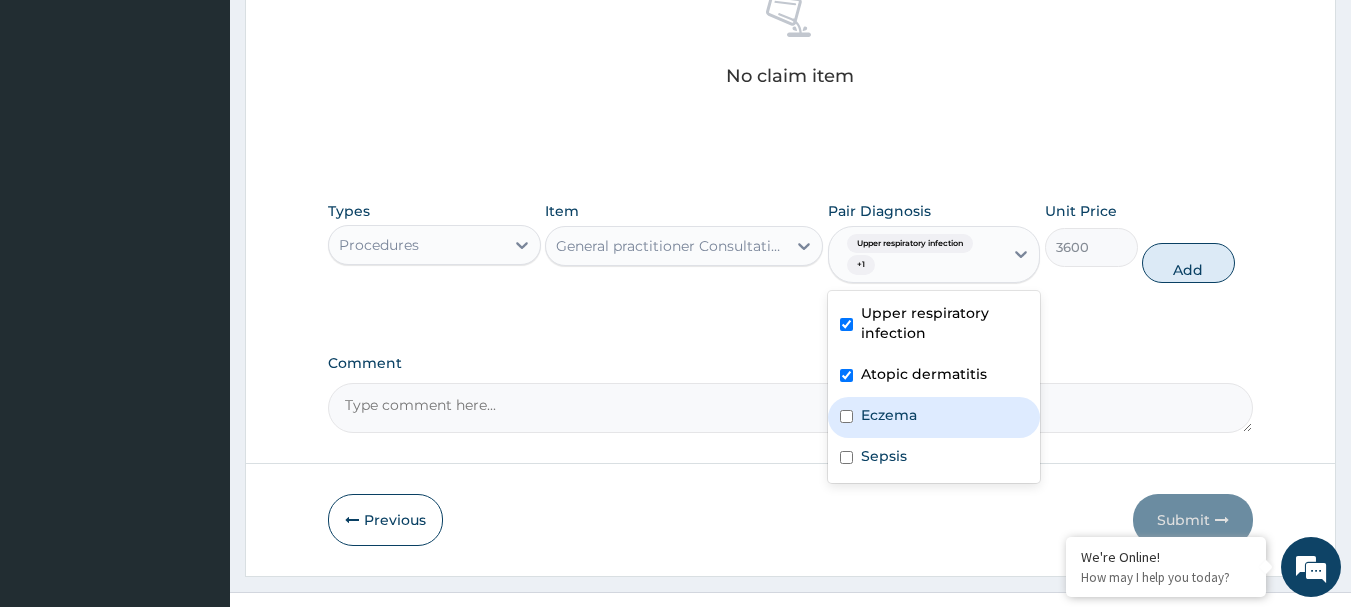 click on "Eczema" at bounding box center [889, 415] 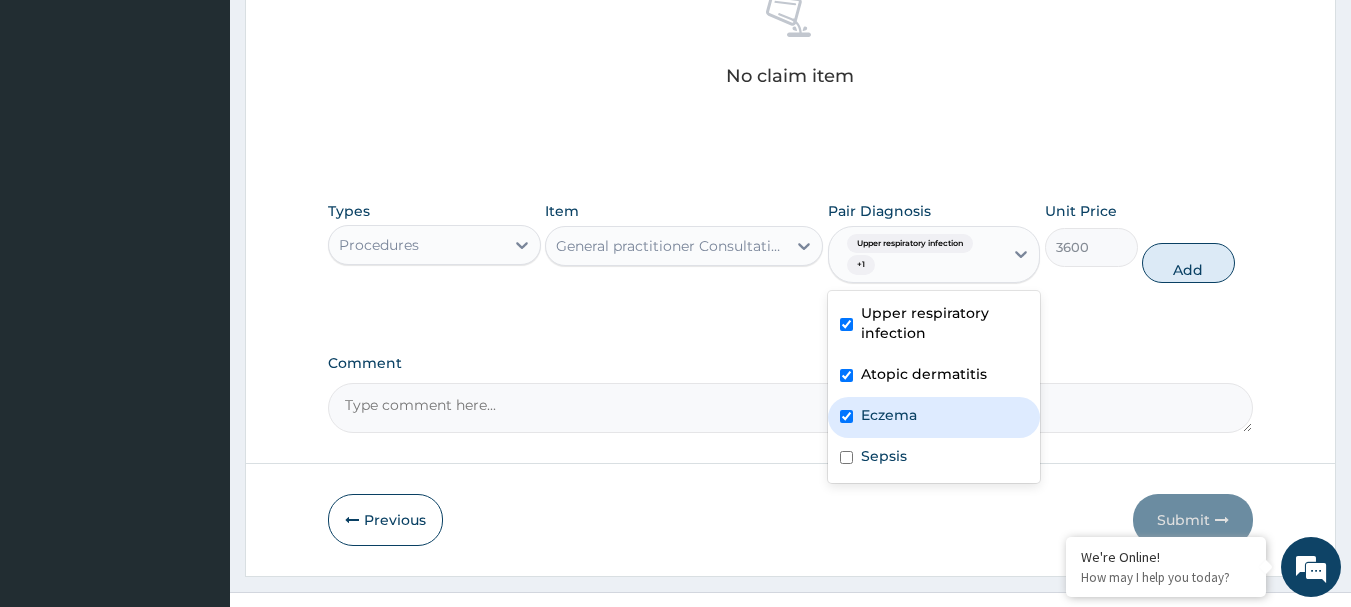 checkbox on "true" 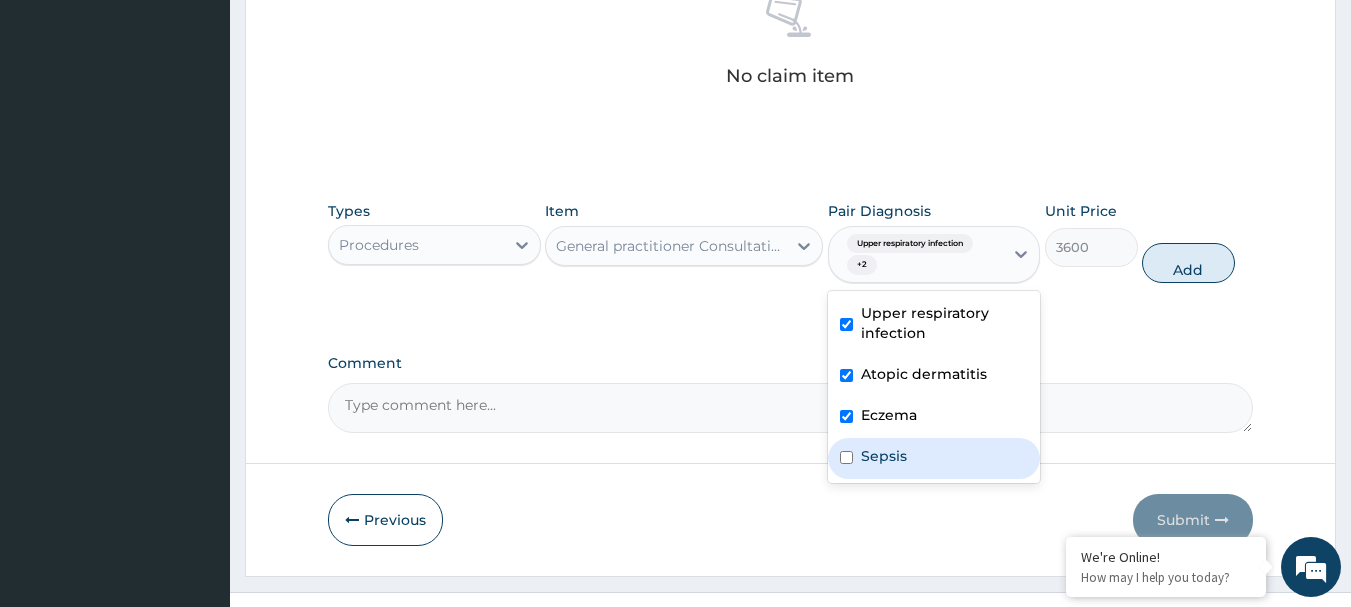 click on "Sepsis" at bounding box center (884, 456) 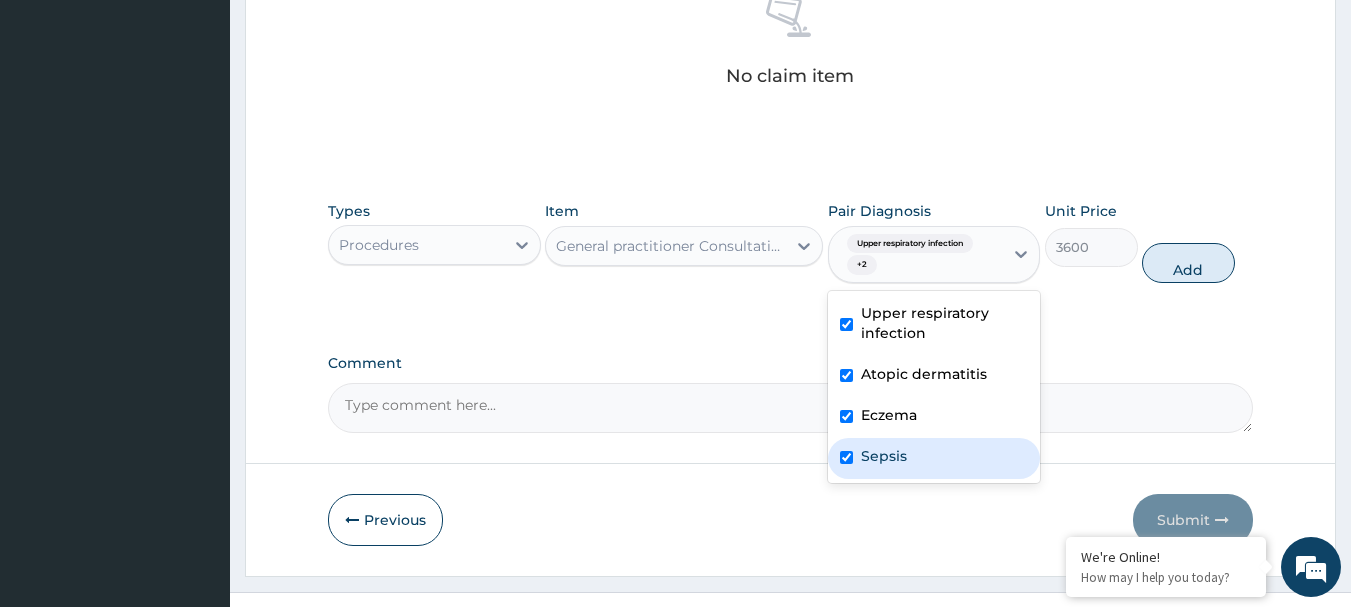 checkbox on "true" 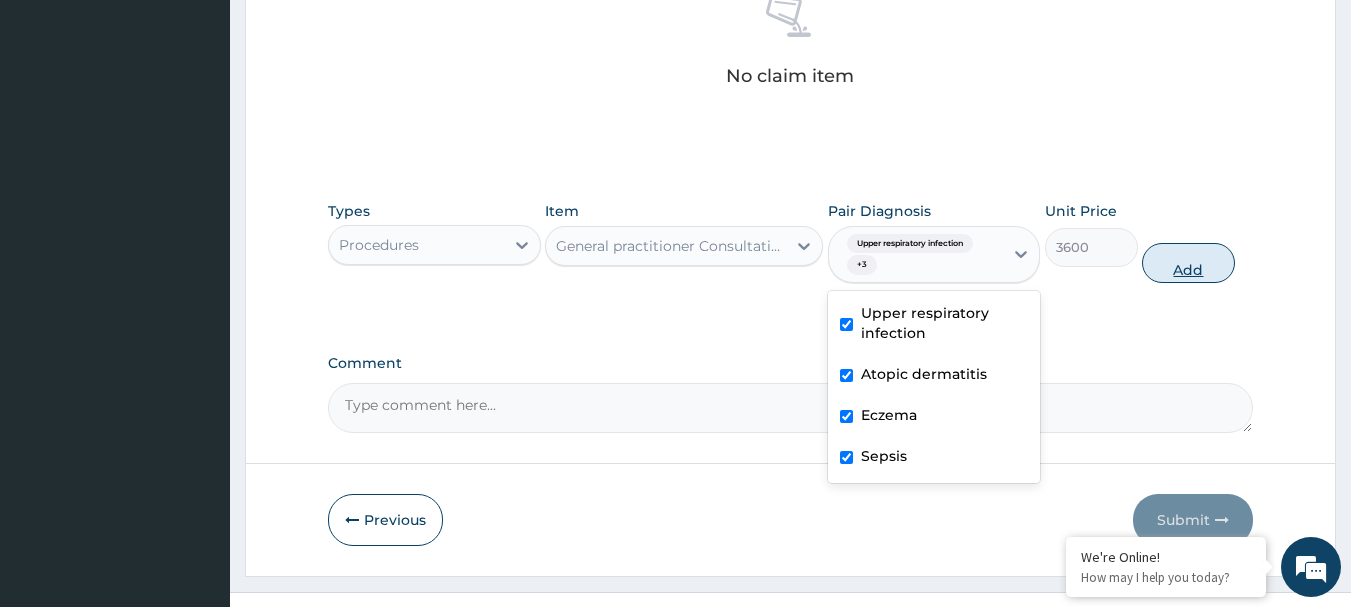 click on "Add" at bounding box center [1188, 263] 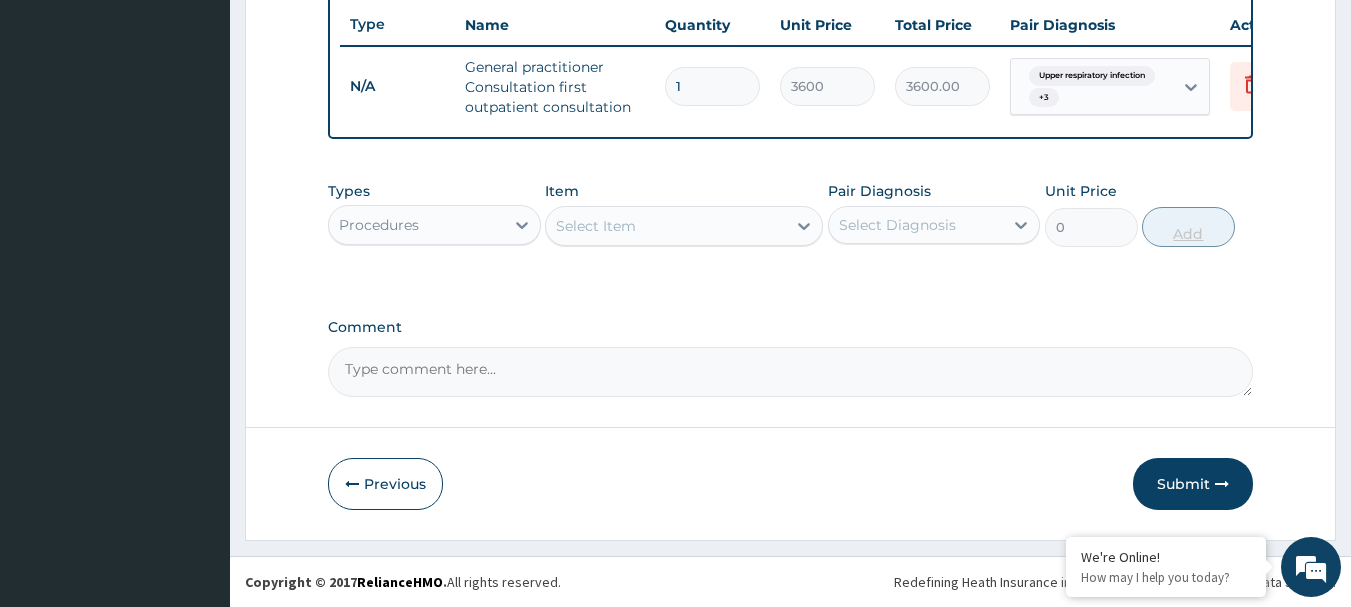scroll, scrollTop: 766, scrollLeft: 0, axis: vertical 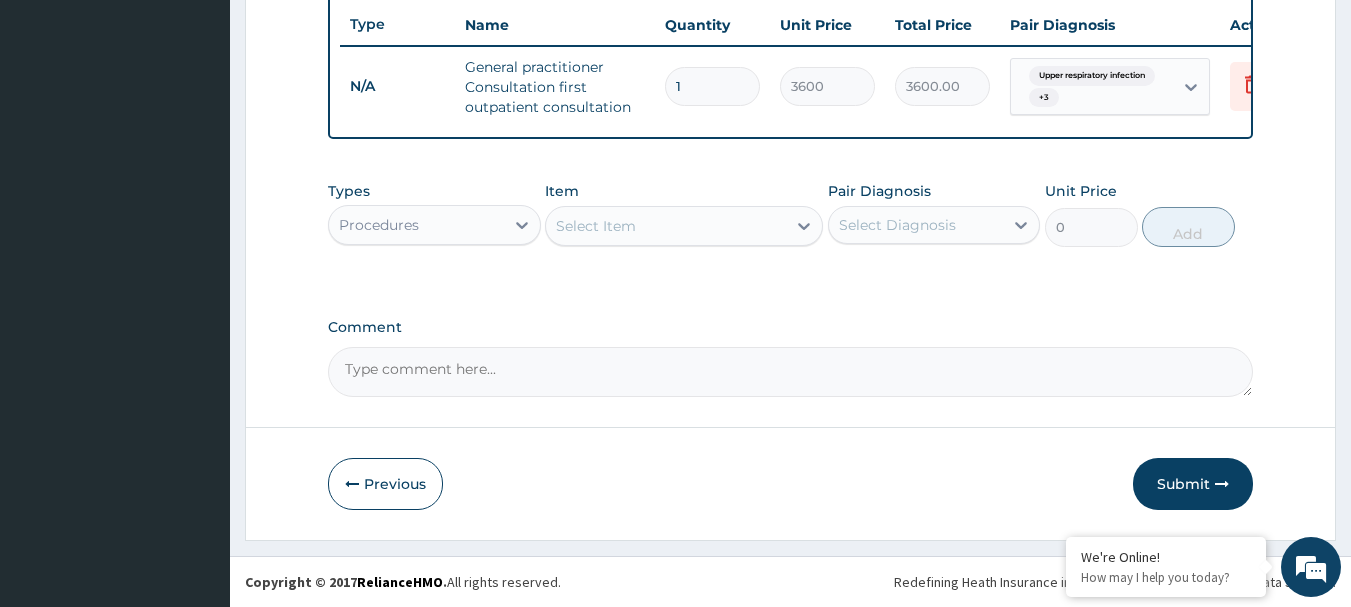 click on "Select Item" at bounding box center (666, 226) 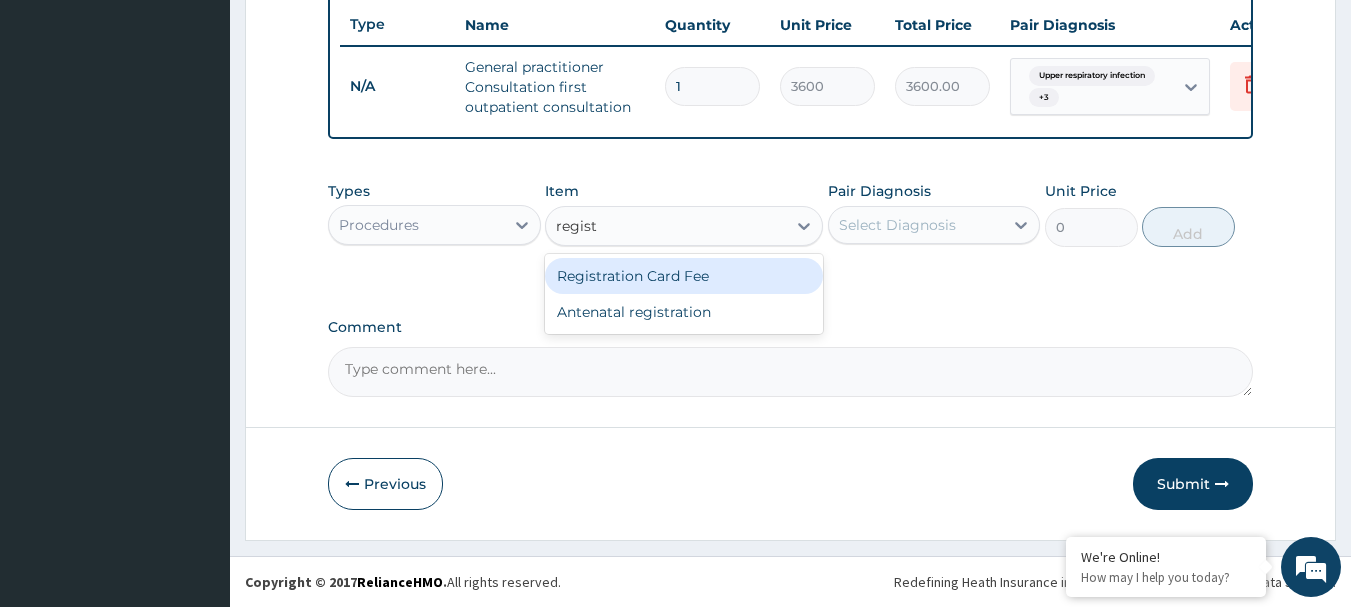 type on "registr" 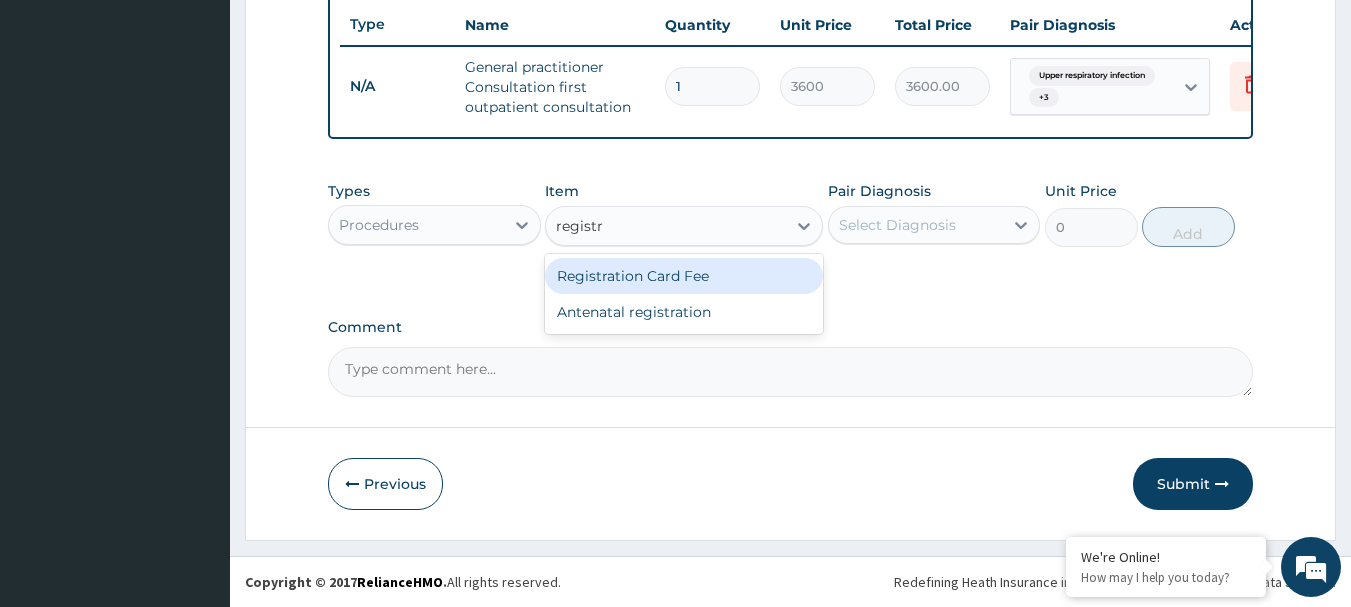 click on "Registration Card Fee" at bounding box center (684, 276) 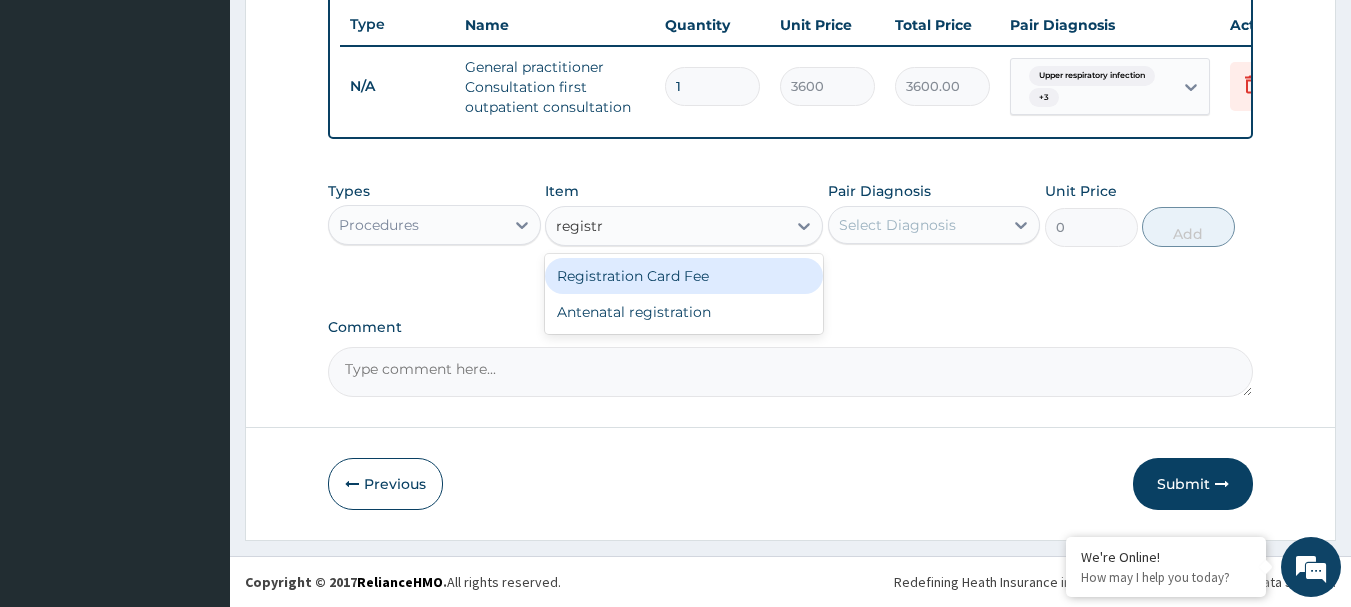 type 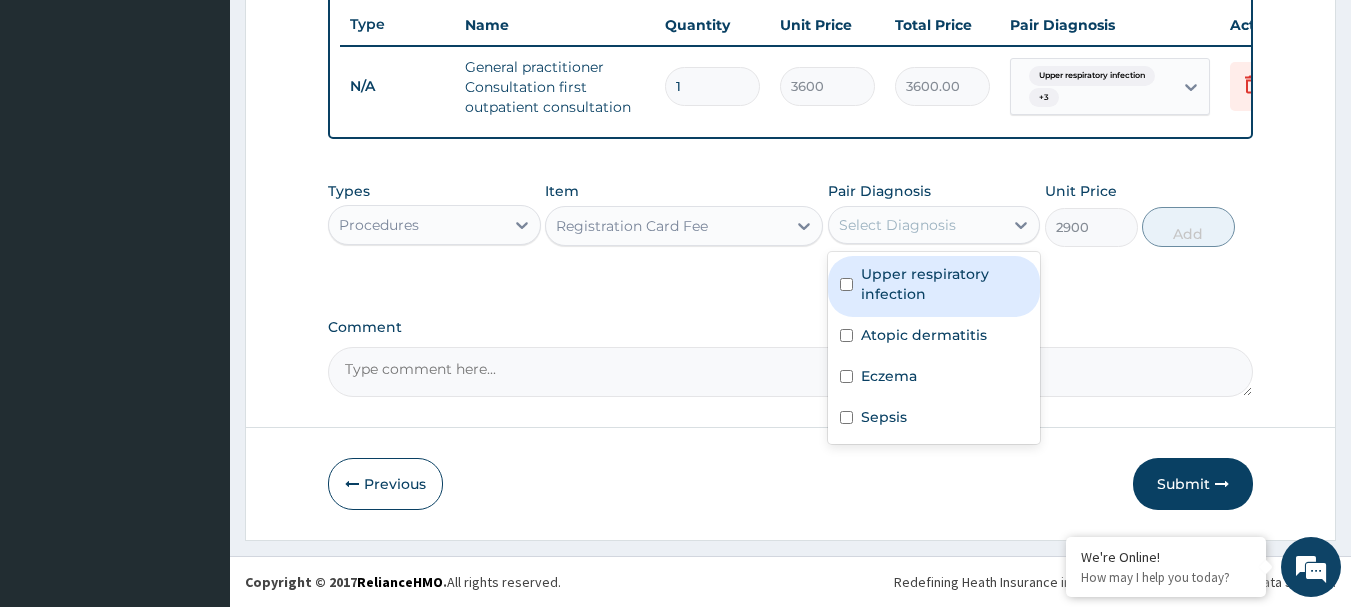 click on "Select Diagnosis" at bounding box center [897, 225] 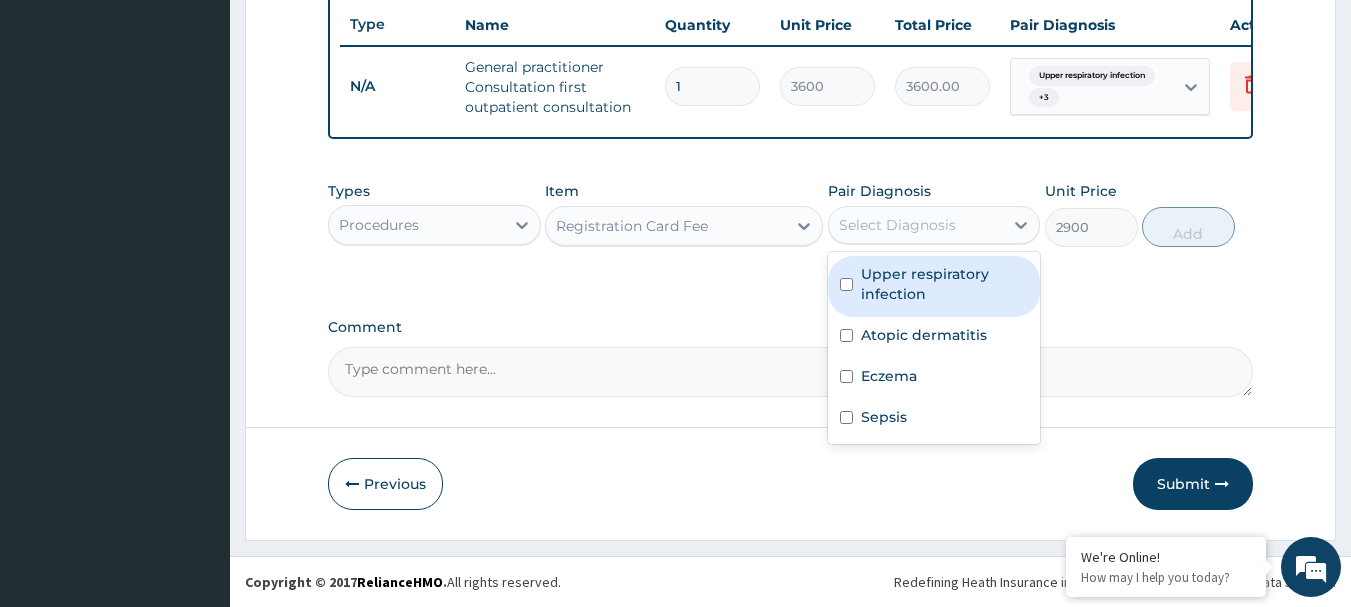 click on "Upper respiratory infection" at bounding box center [945, 284] 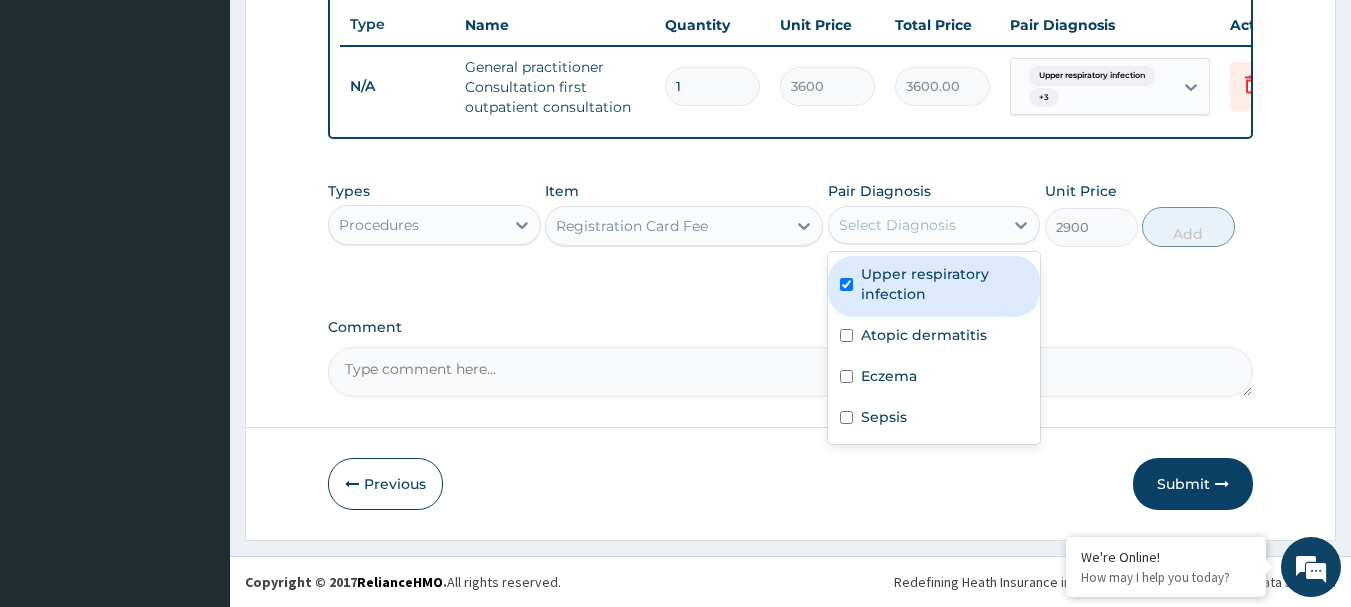 checkbox on "true" 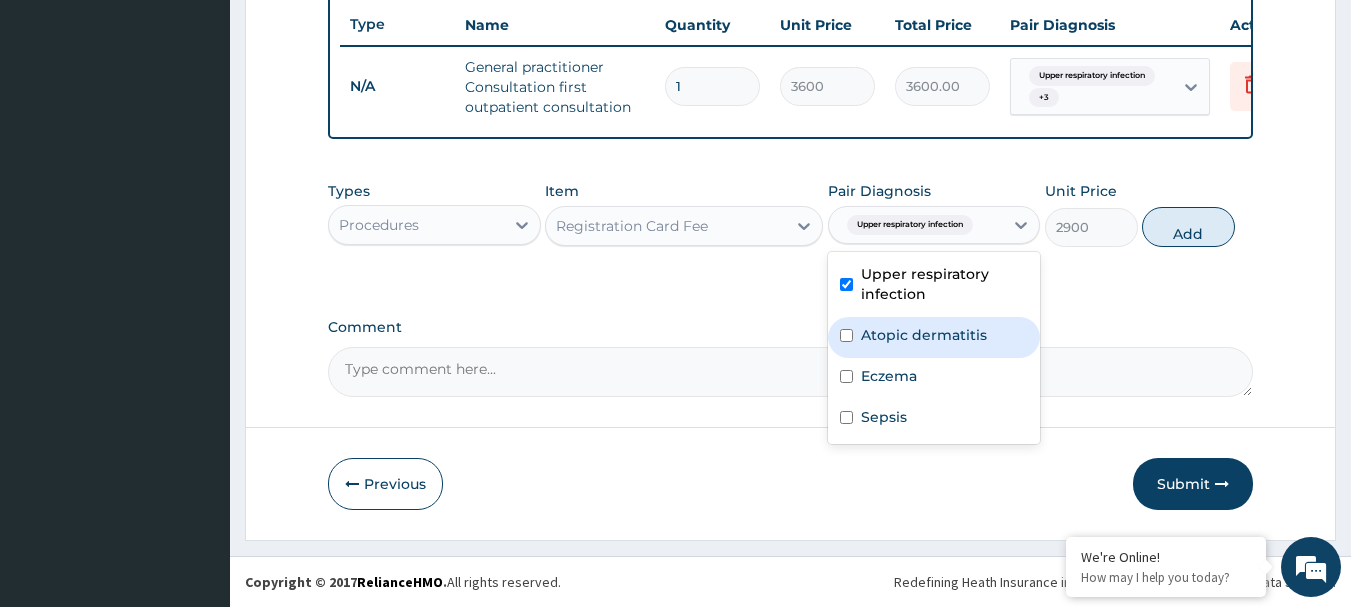 click on "Atopic dermatitis" at bounding box center (924, 335) 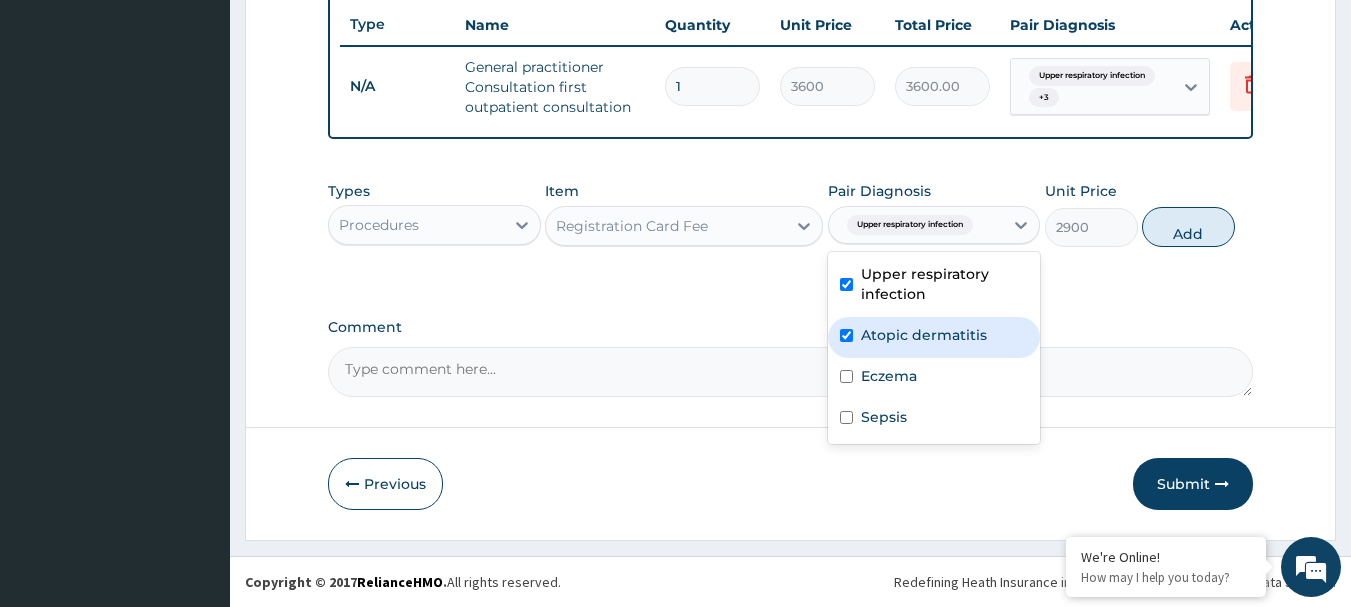 checkbox on "true" 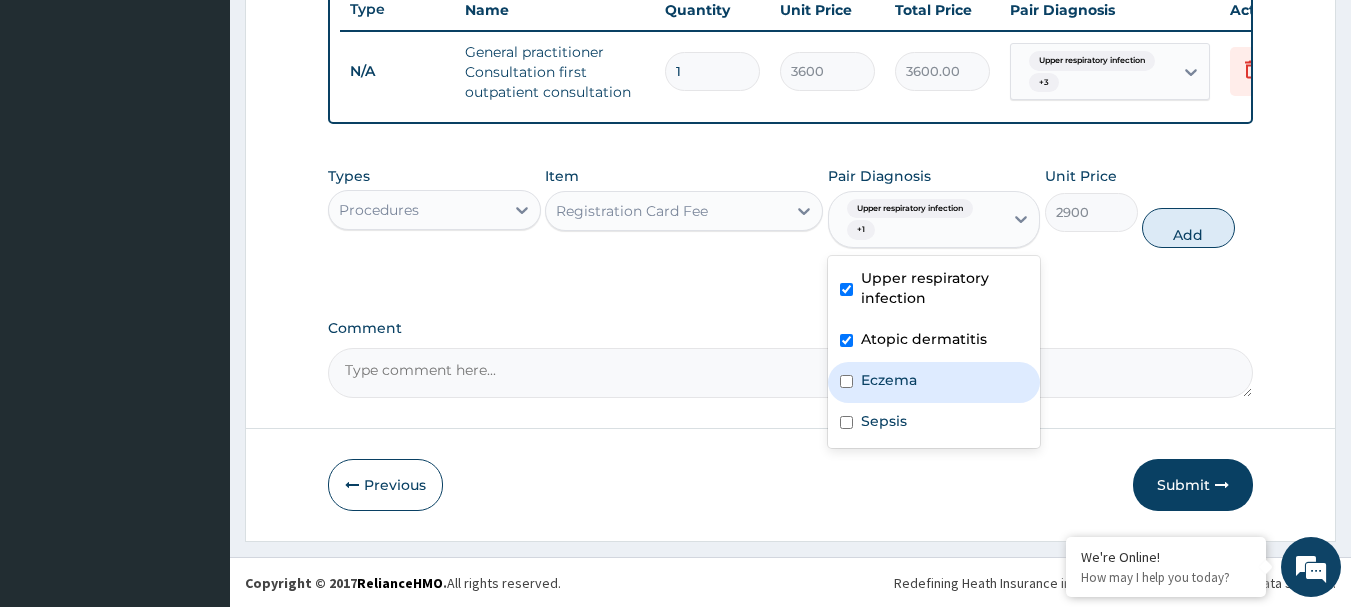 click on "Eczema" at bounding box center (934, 382) 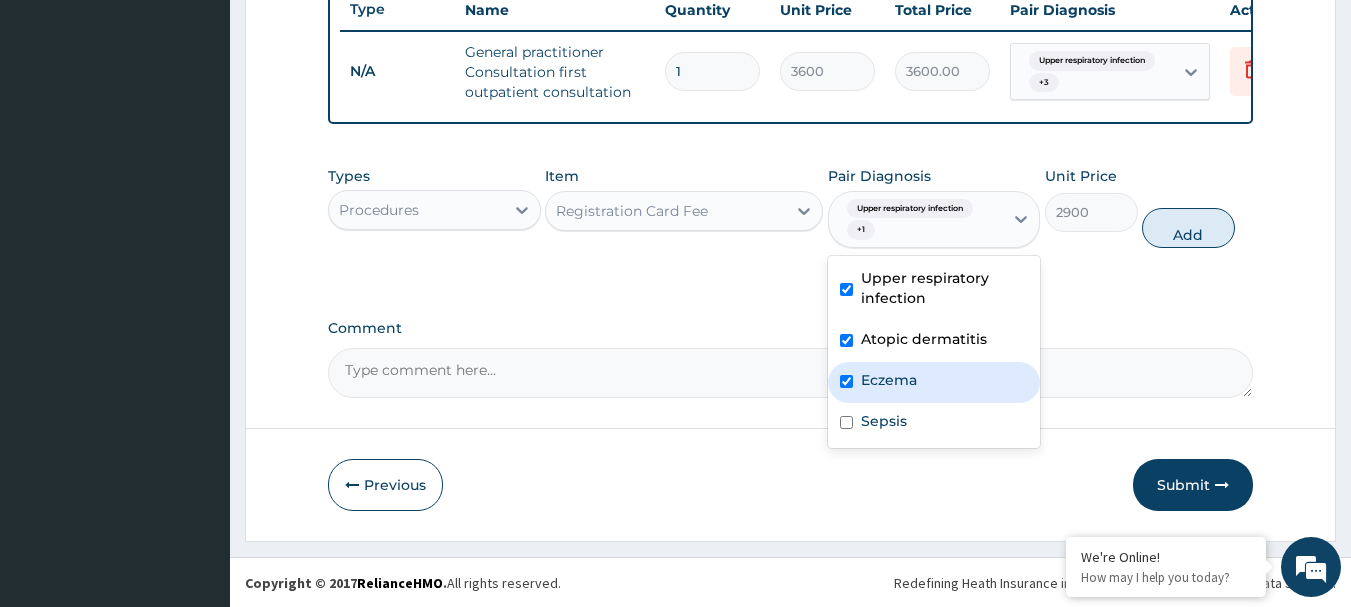 checkbox on "true" 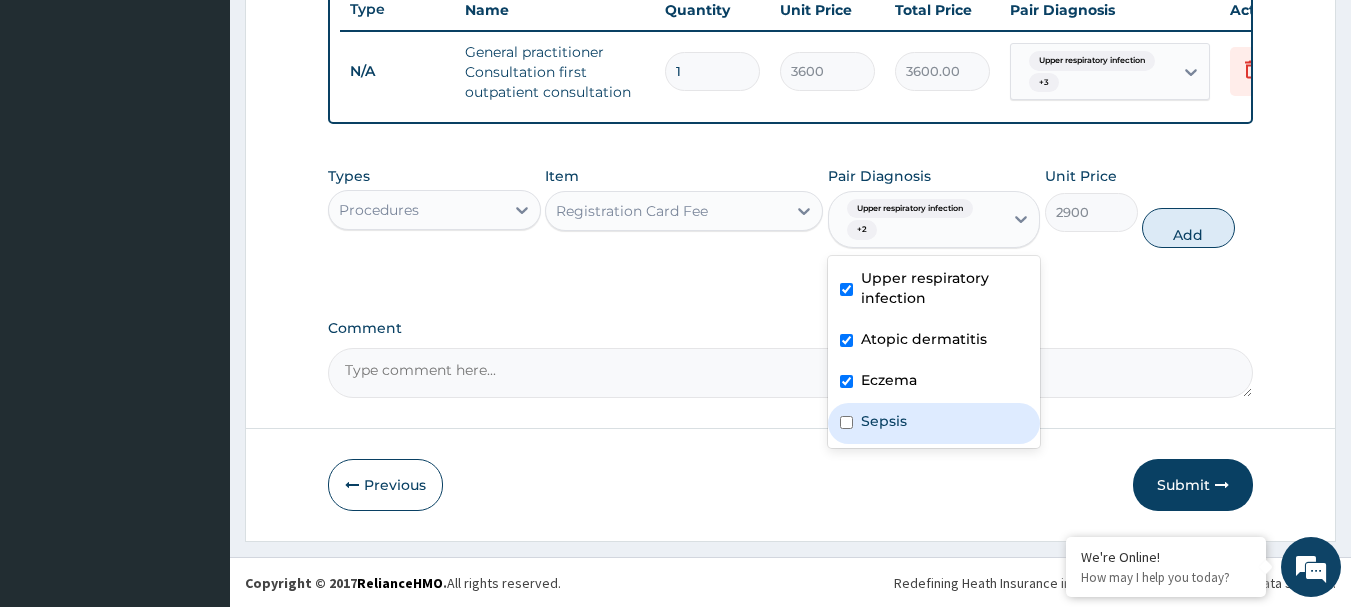 click on "Sepsis" at bounding box center (884, 421) 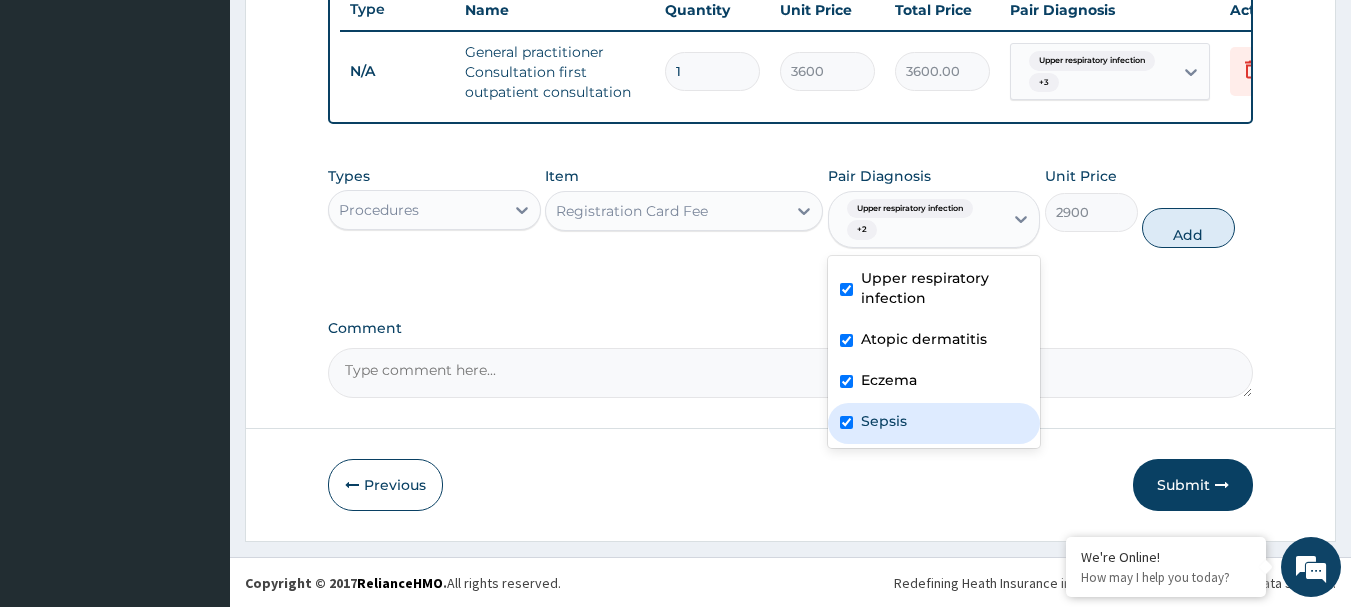 checkbox on "true" 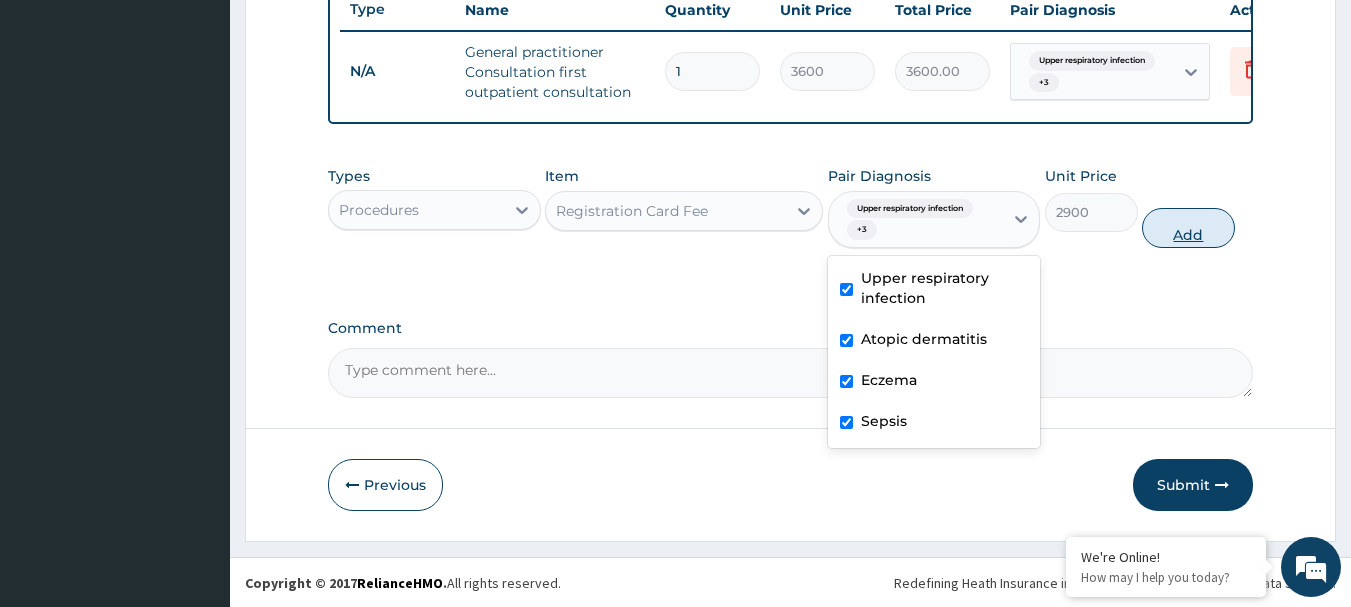 click on "Add" at bounding box center [1188, 228] 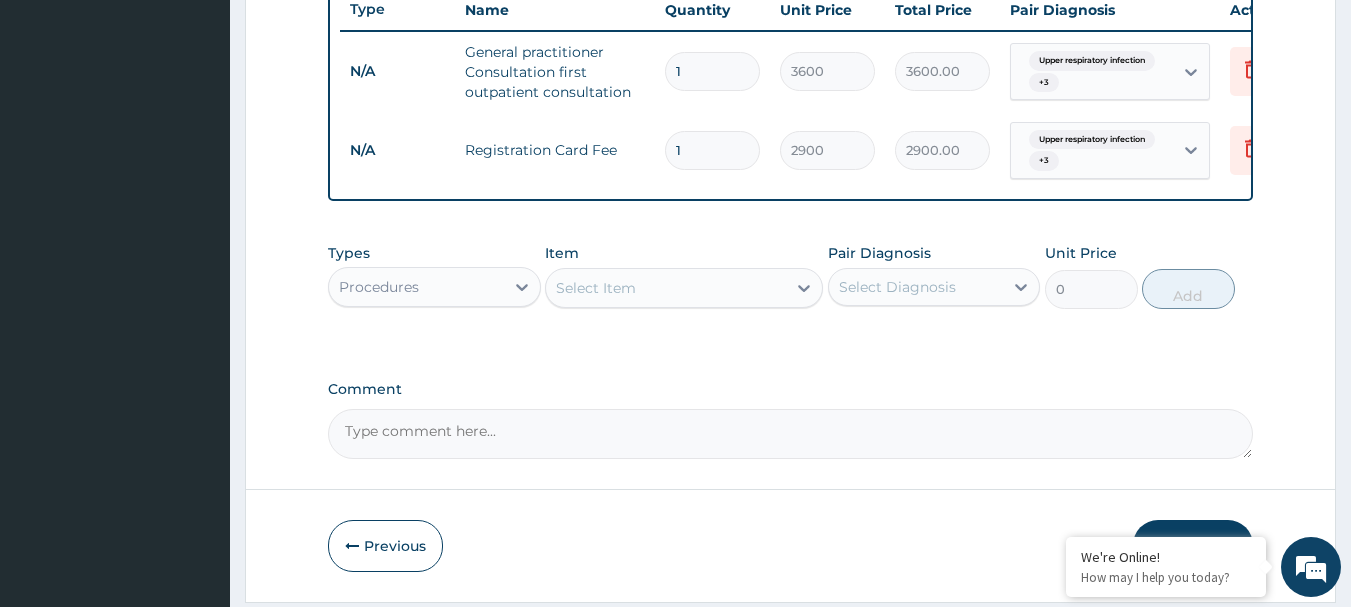 click on "Procedures" at bounding box center (416, 287) 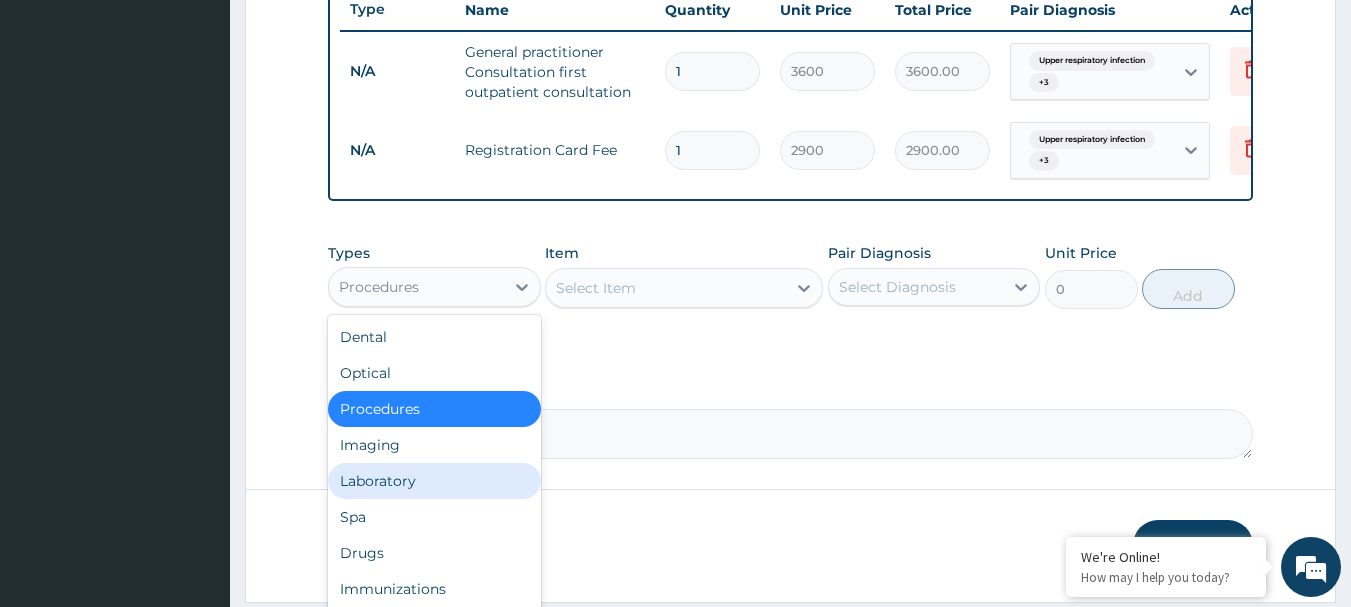 click on "Laboratory" at bounding box center [434, 481] 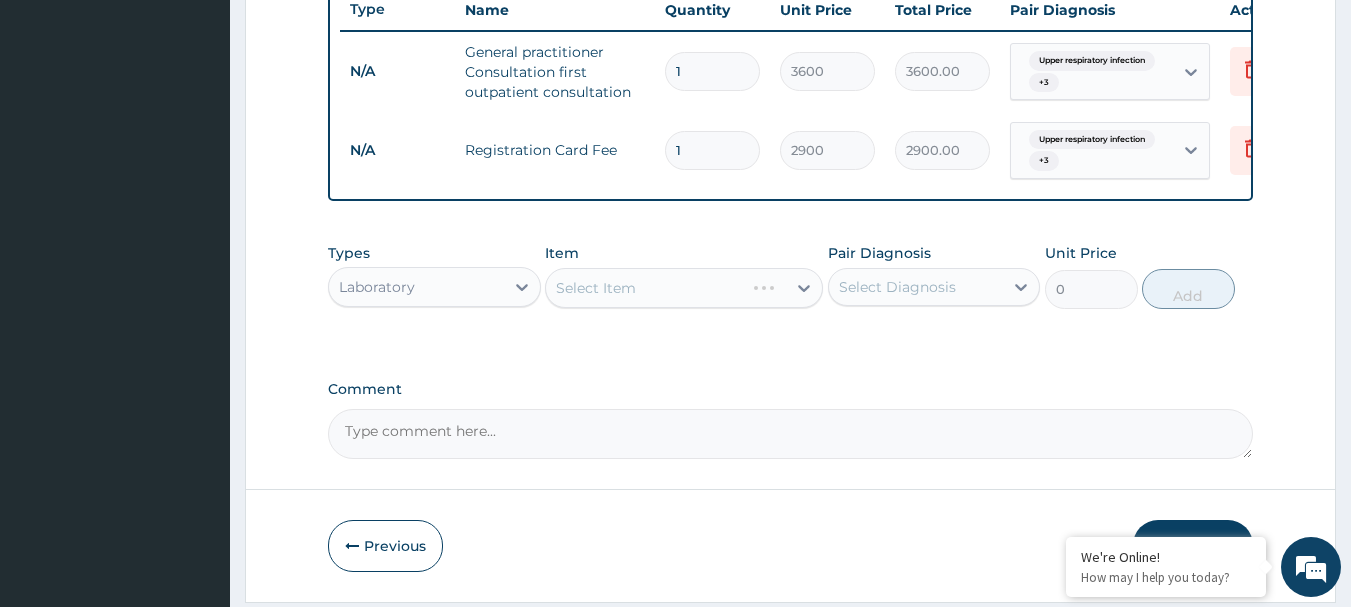 click on "Select Item" at bounding box center [684, 288] 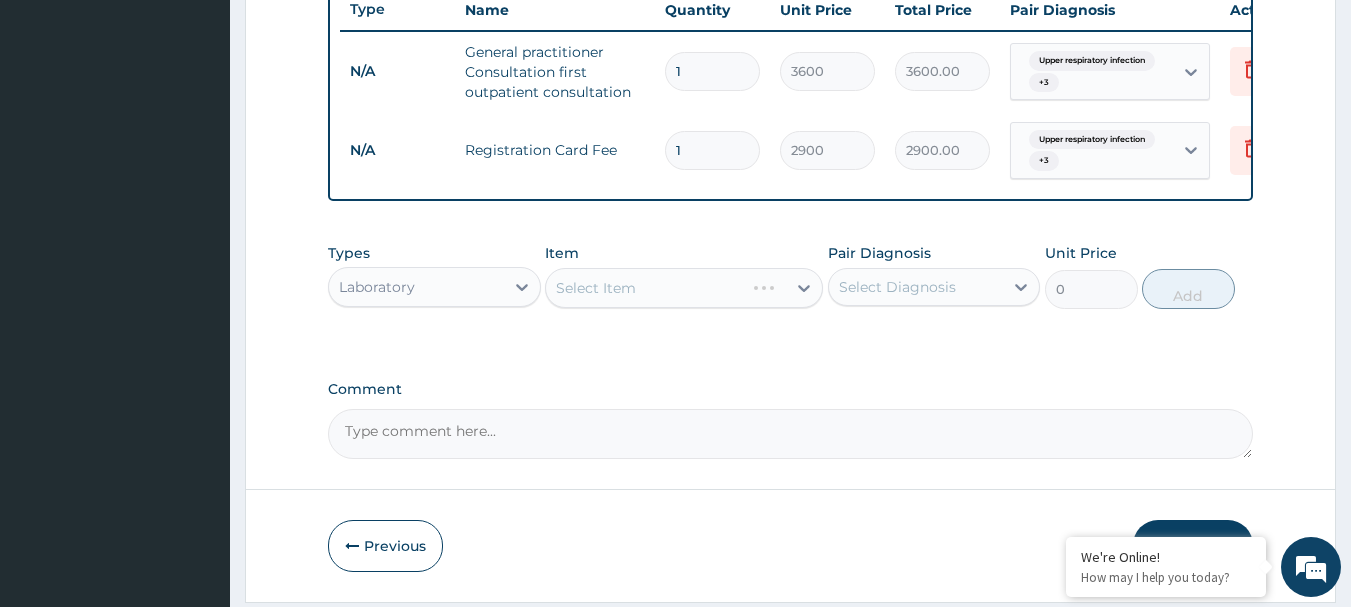 click on "Select Item" at bounding box center [684, 288] 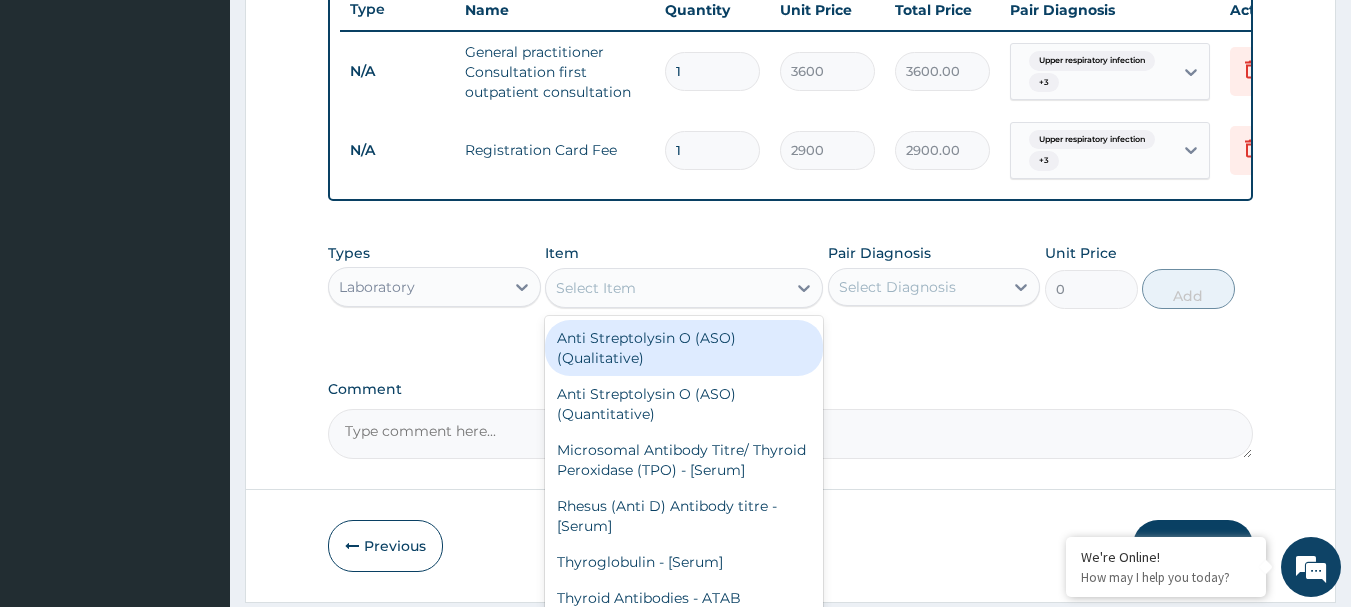 click on "Select Item" at bounding box center (596, 288) 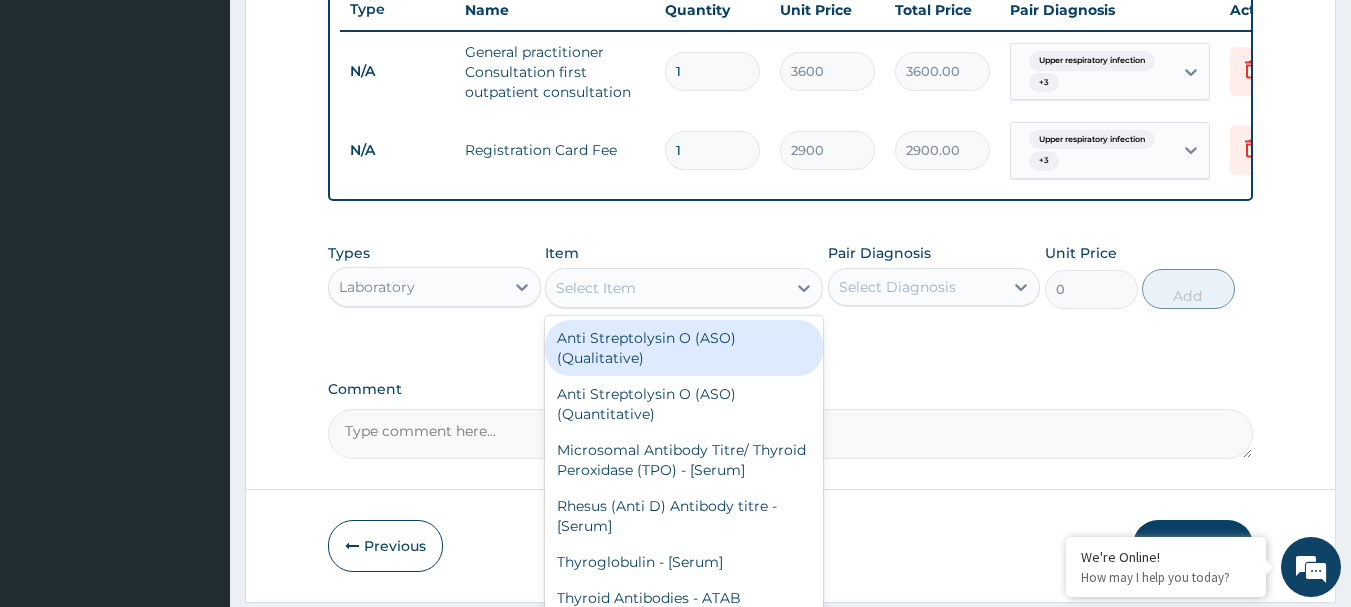 type on "e" 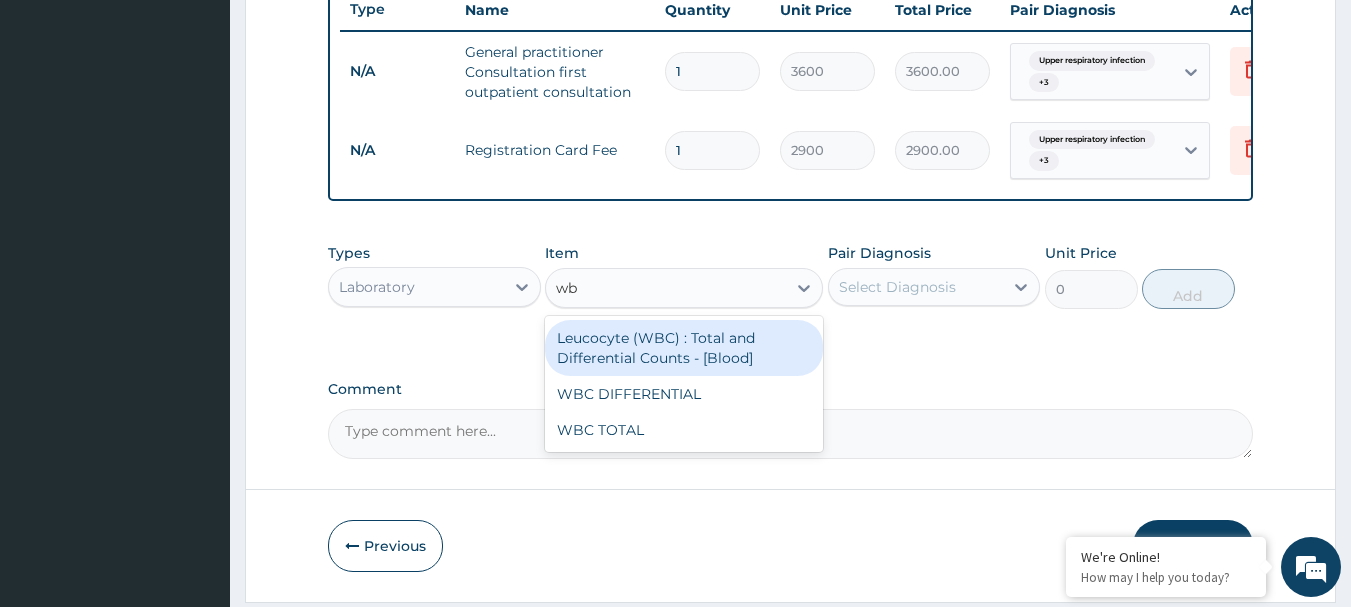 type on "wbc" 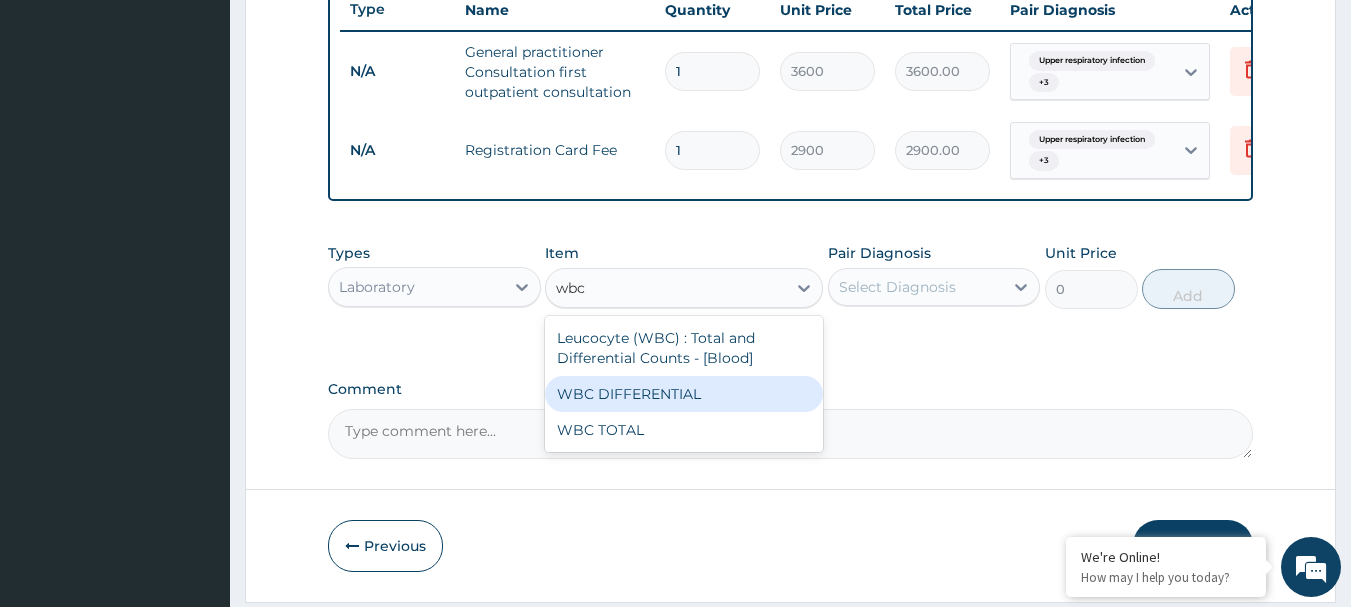 click on "WBC DIFFERENTIAL" at bounding box center [684, 394] 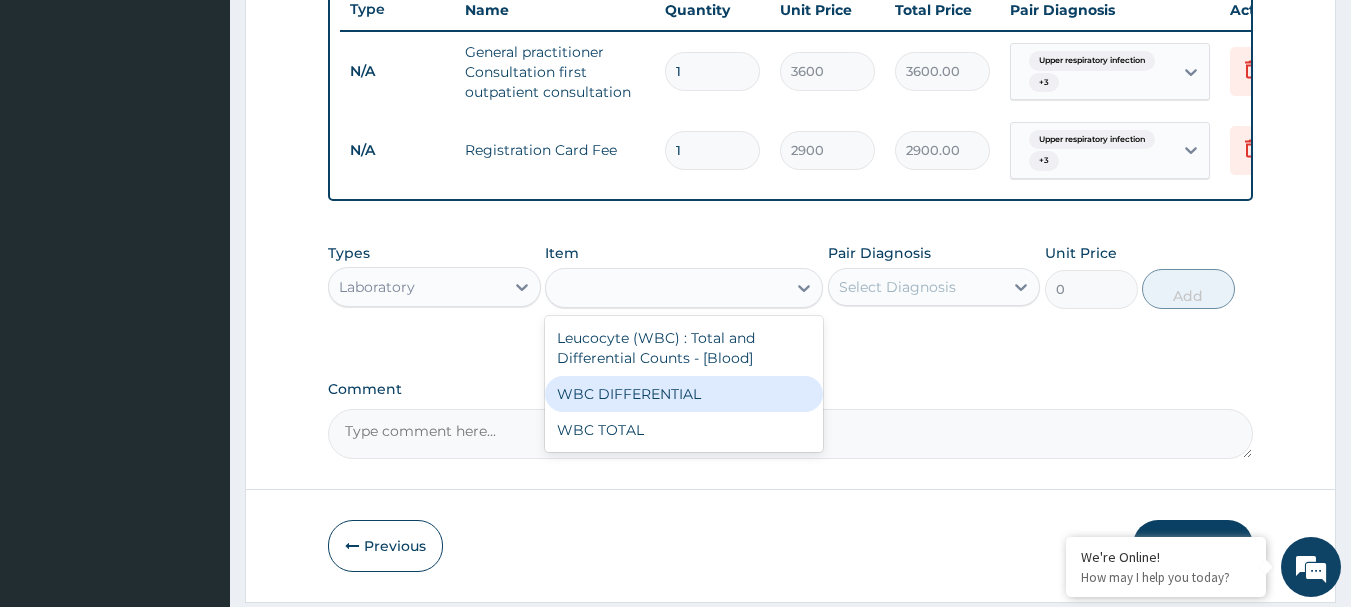 type on "2100" 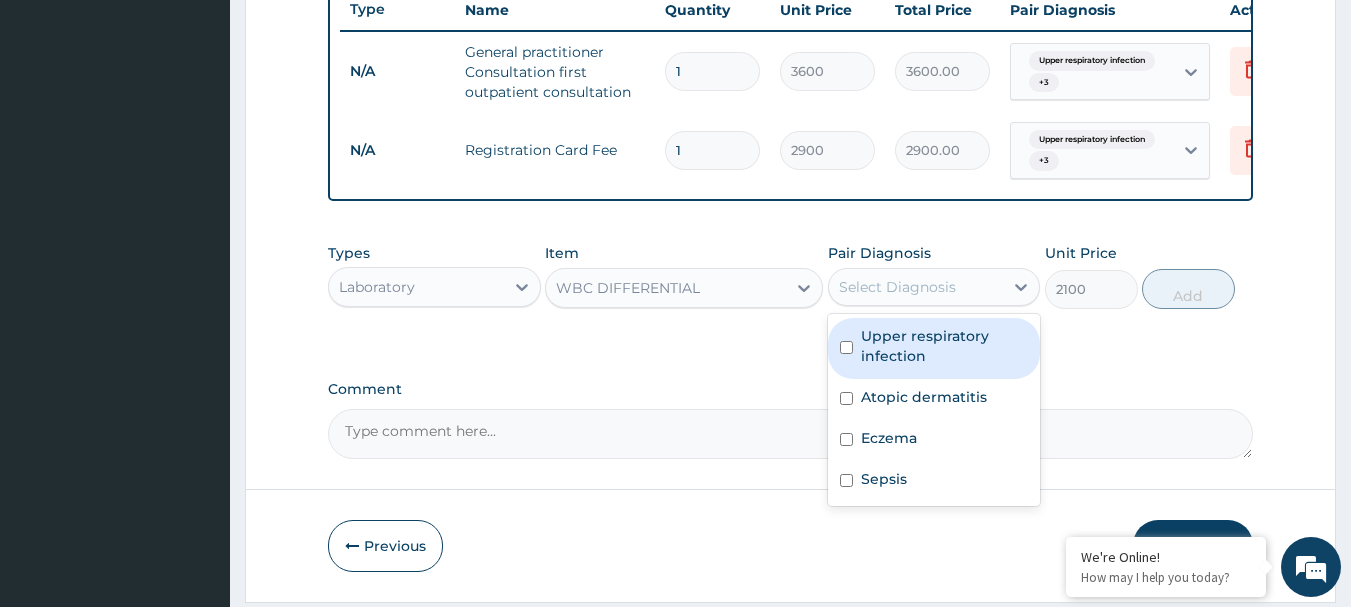 click on "Select Diagnosis" at bounding box center (897, 287) 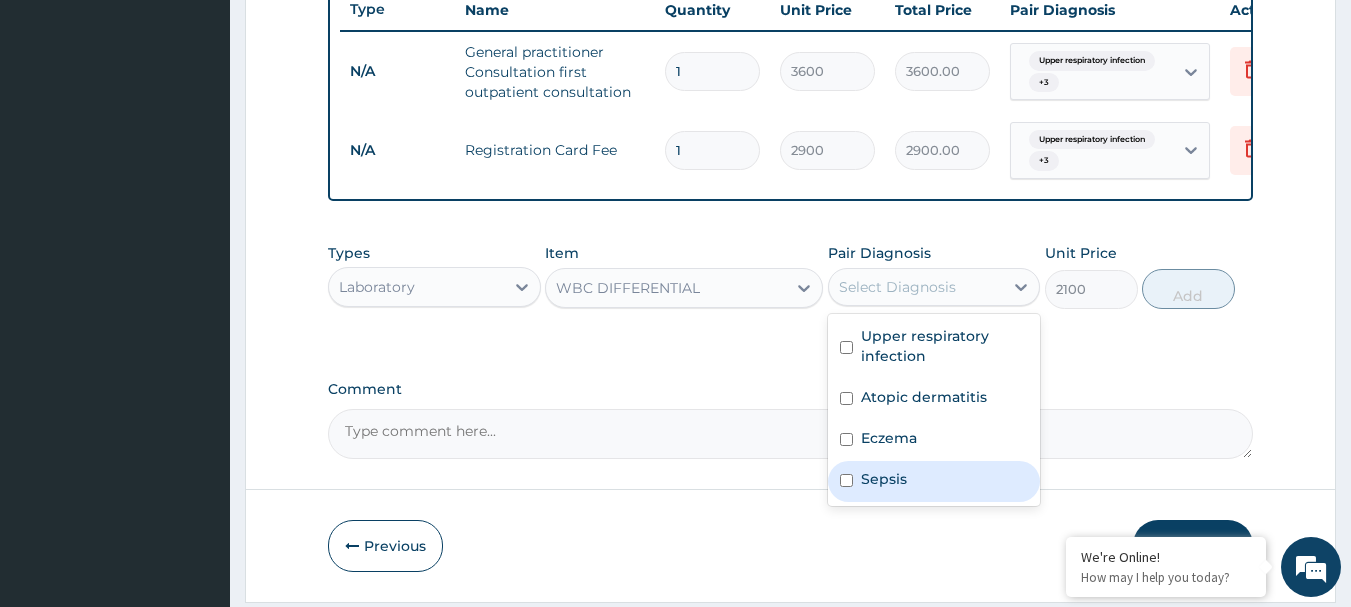 click on "Sepsis" at bounding box center [884, 479] 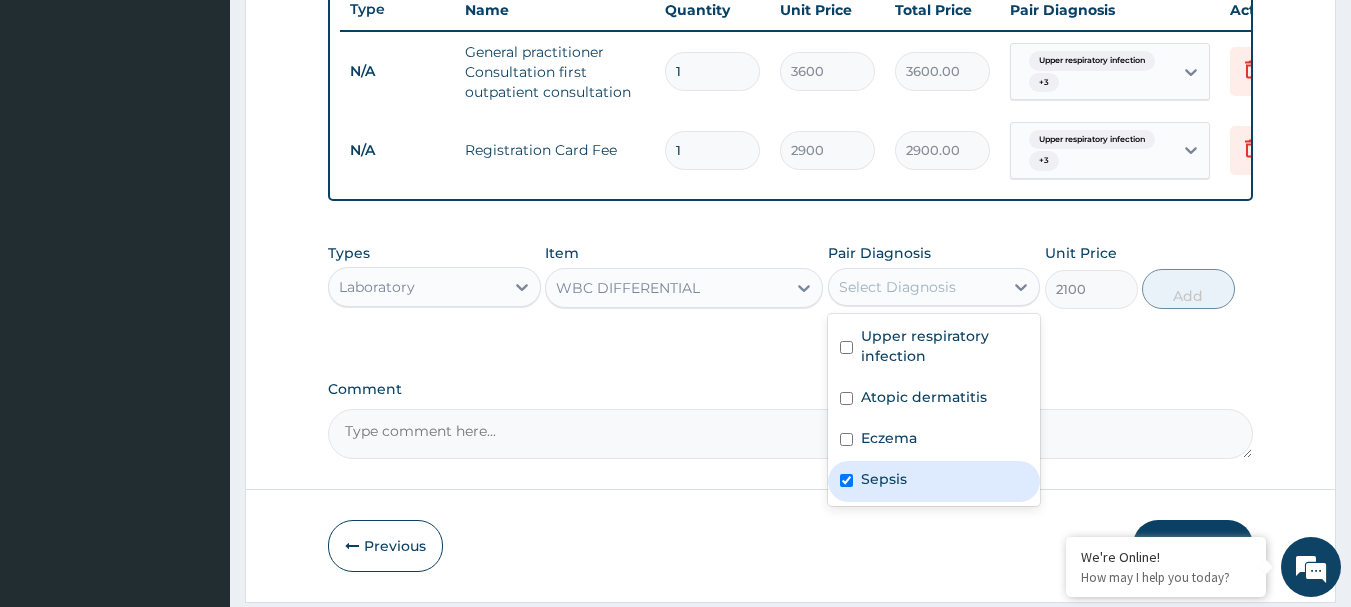checkbox on "true" 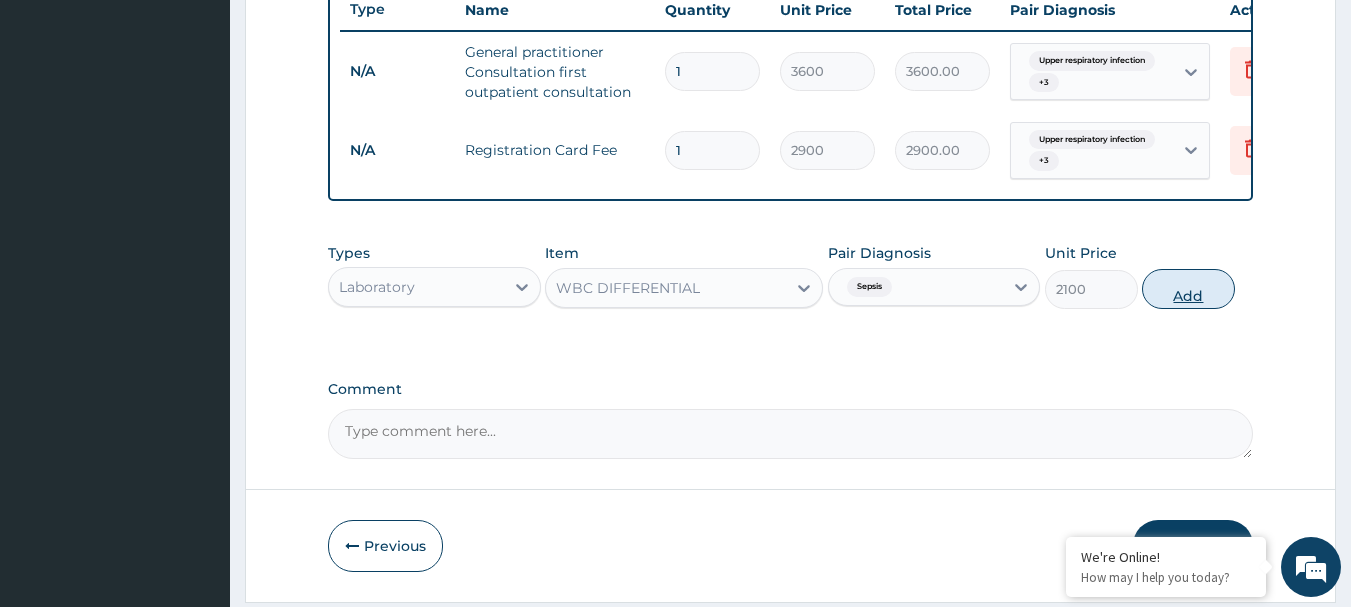 click on "Add" at bounding box center [1188, 289] 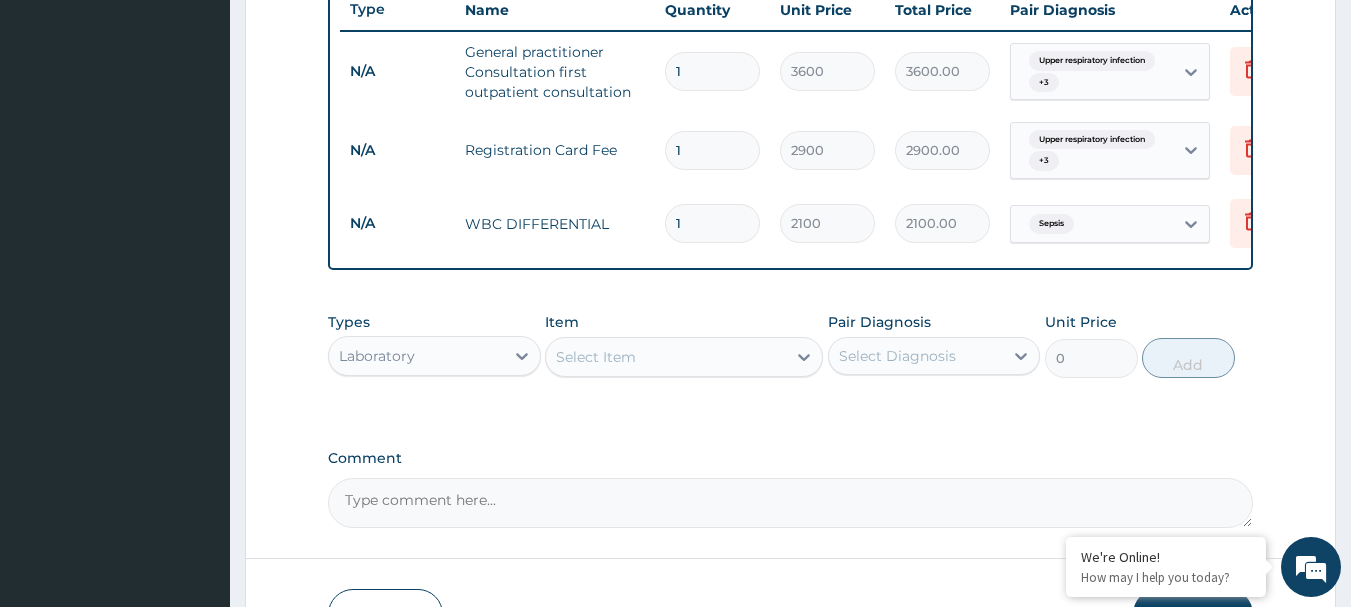 click on "Select Item" at bounding box center (666, 357) 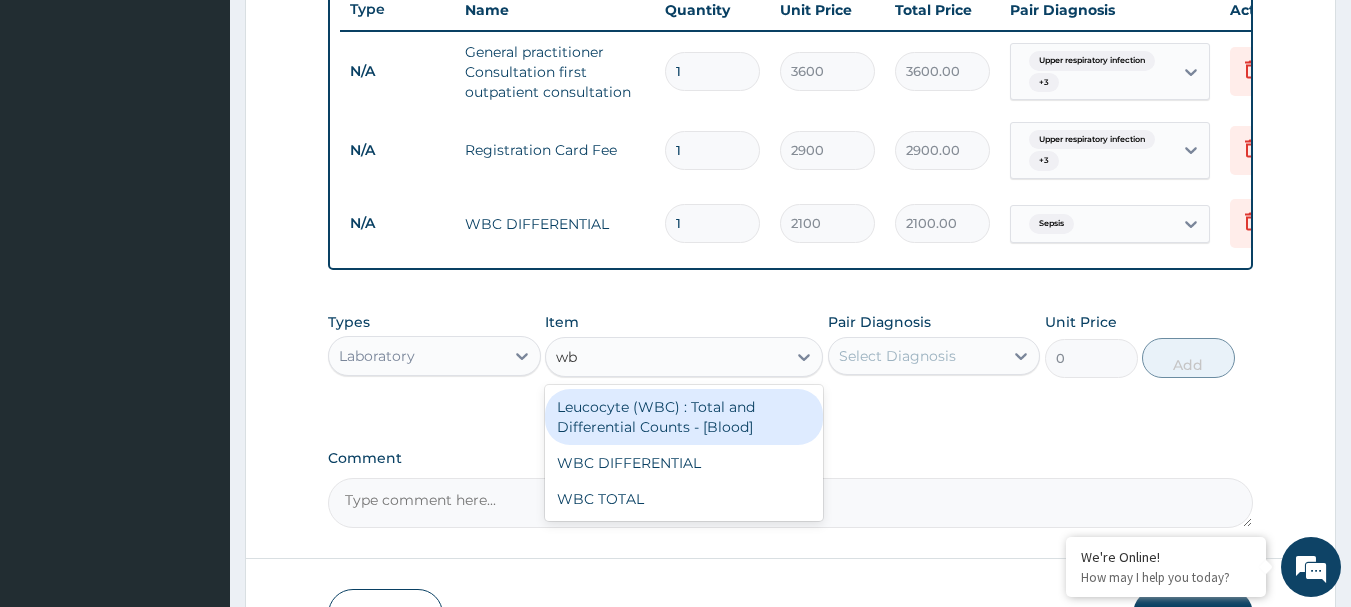 type on "wbc" 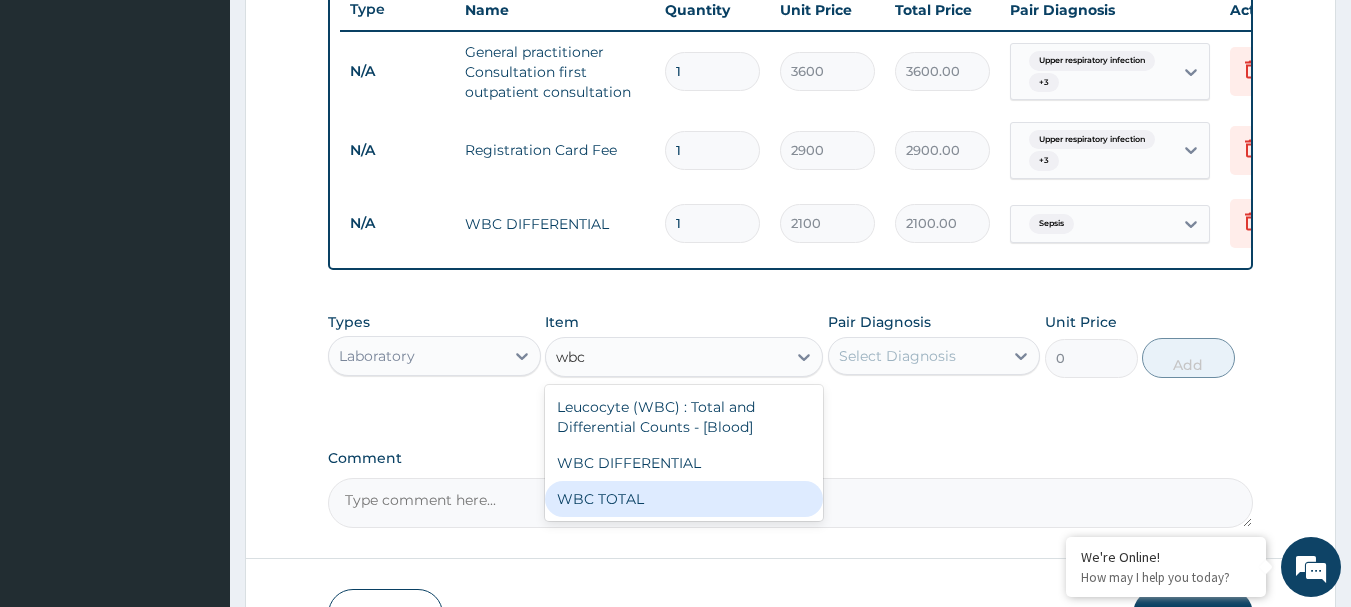 drag, startPoint x: 635, startPoint y: 524, endPoint x: 1102, endPoint y: 368, distance: 492.36673 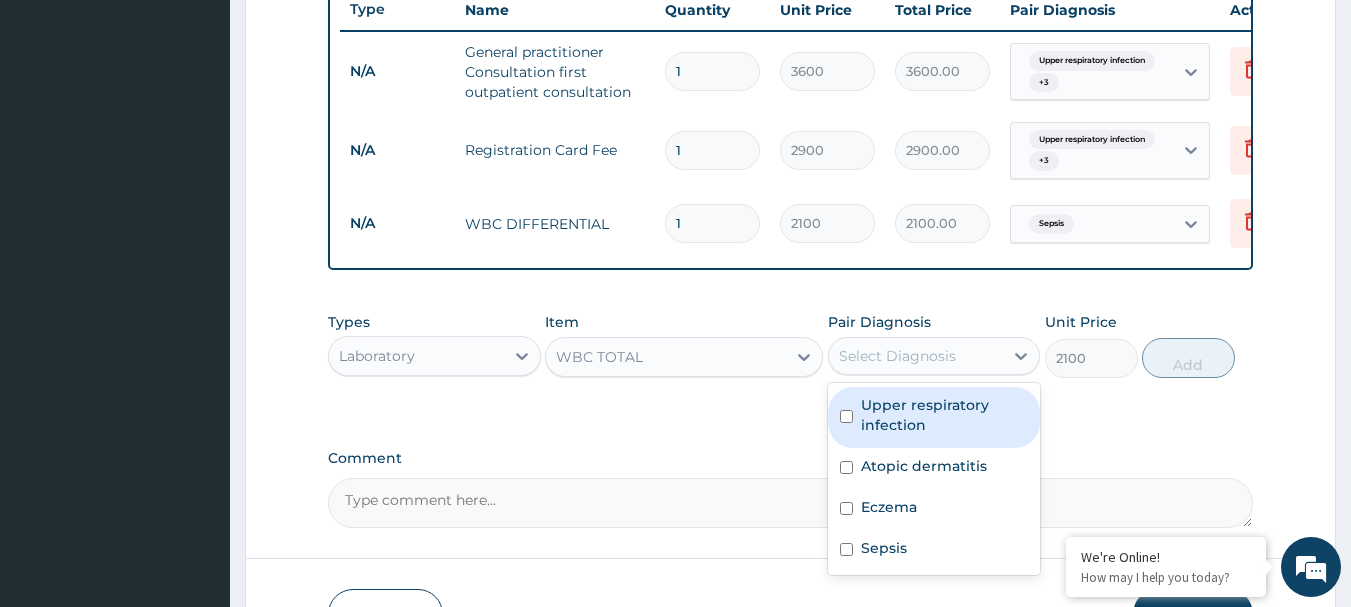 click on "Select Diagnosis" at bounding box center (916, 356) 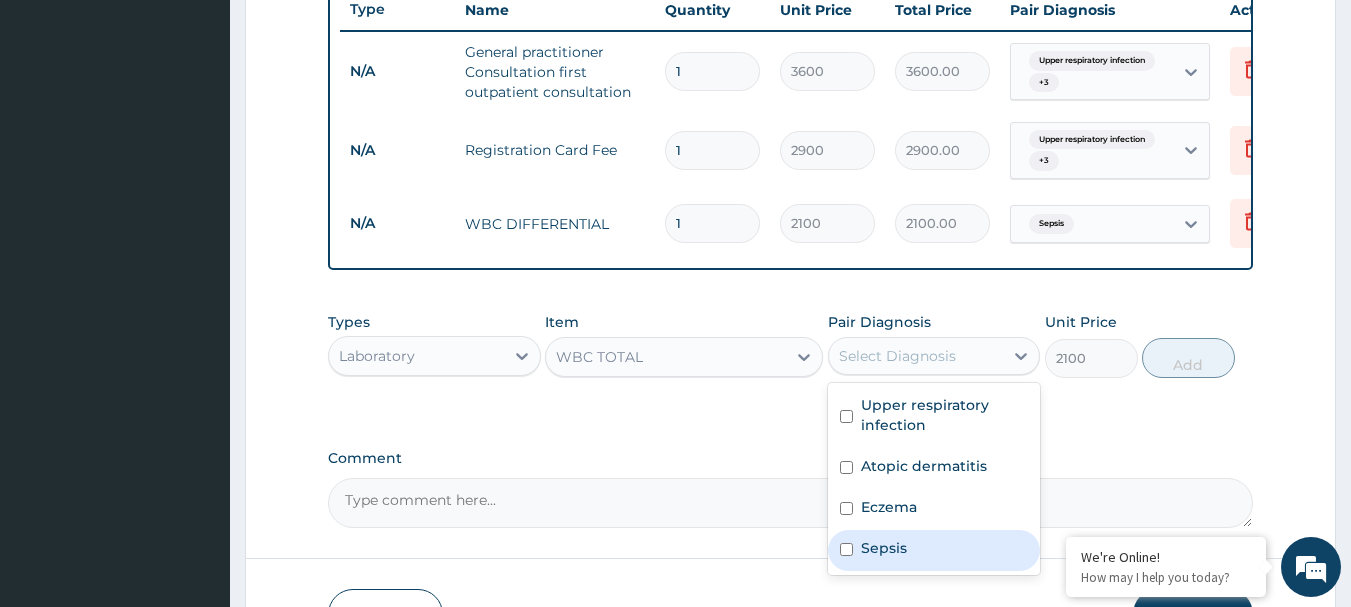 click on "Sepsis" at bounding box center [884, 548] 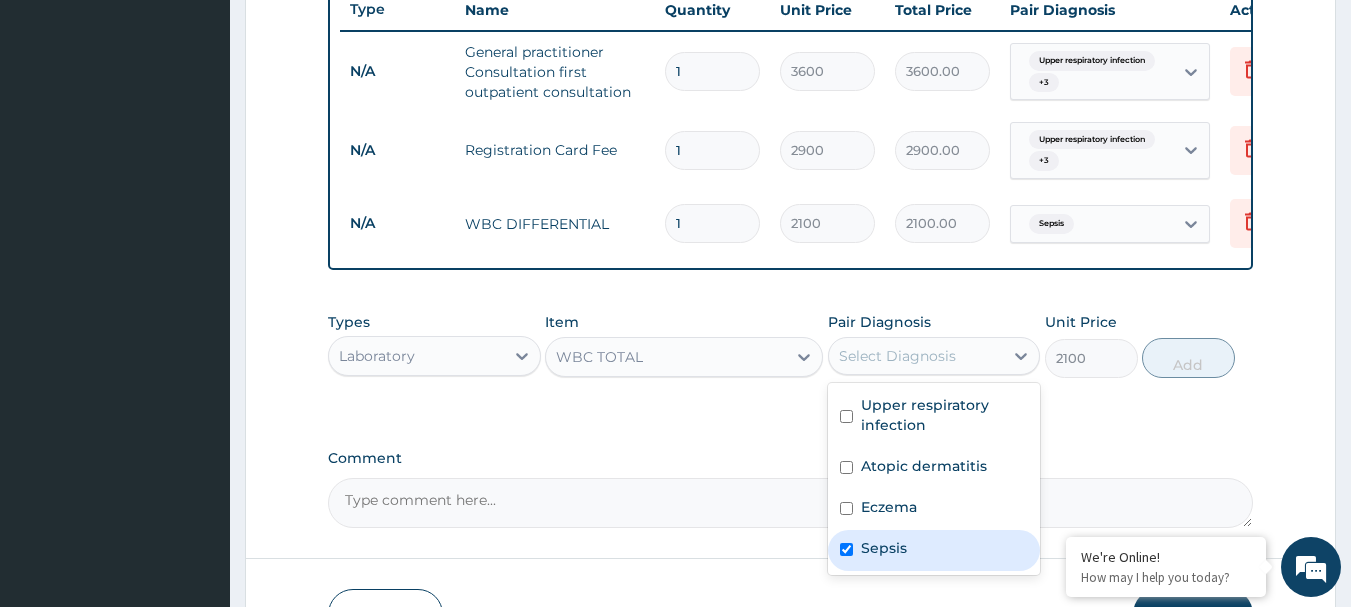 checkbox on "true" 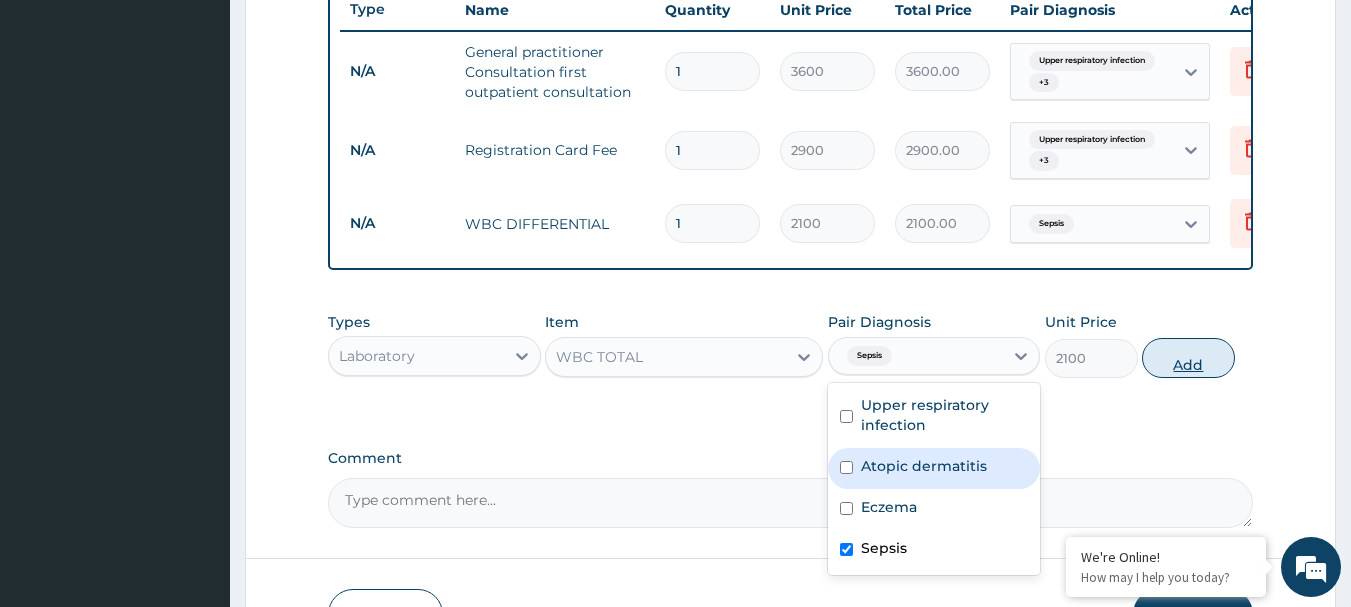 click on "Add" at bounding box center [1188, 358] 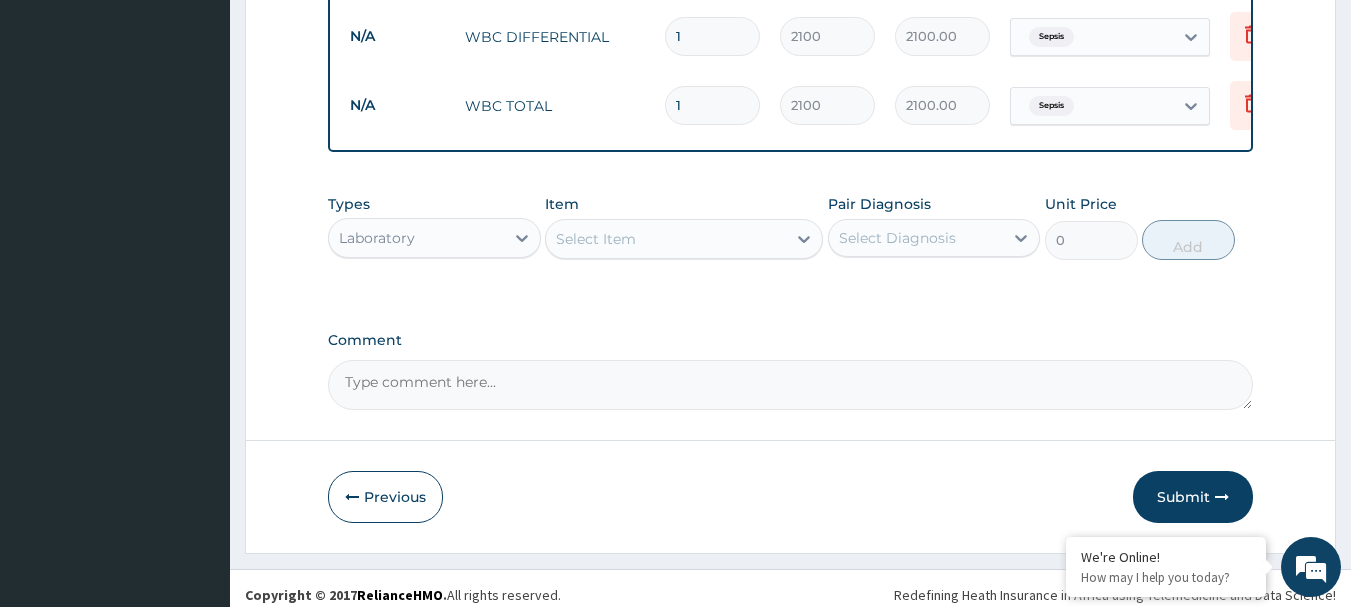 scroll, scrollTop: 966, scrollLeft: 0, axis: vertical 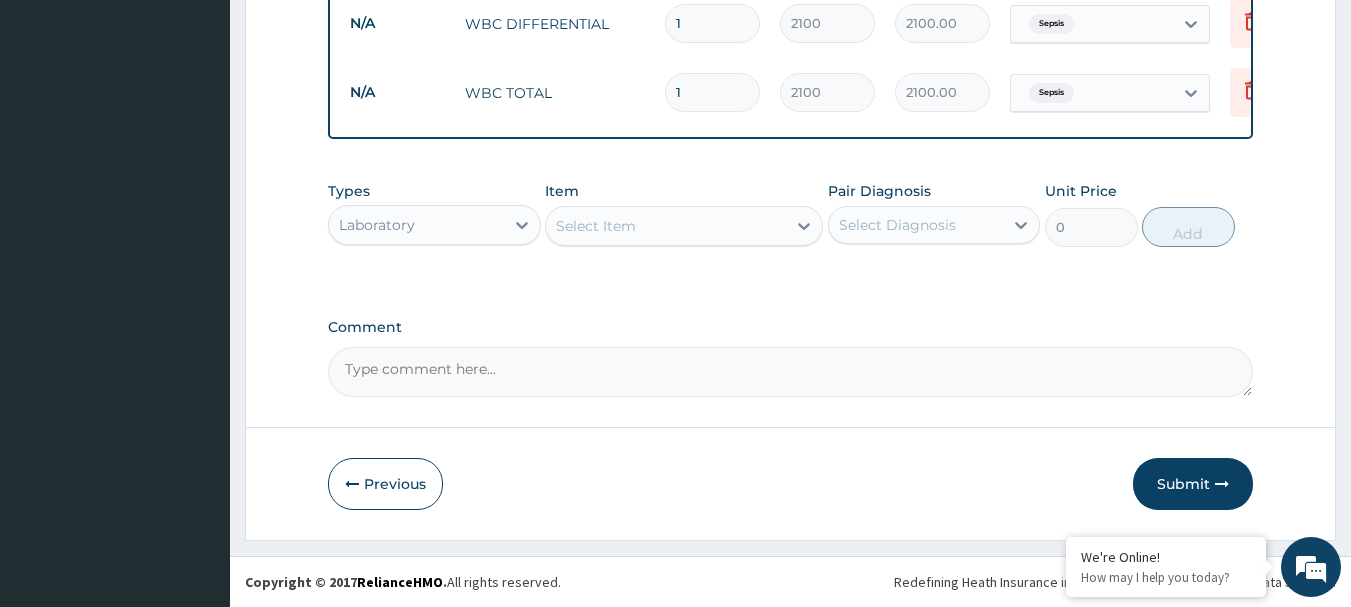 click on "Laboratory" at bounding box center (416, 225) 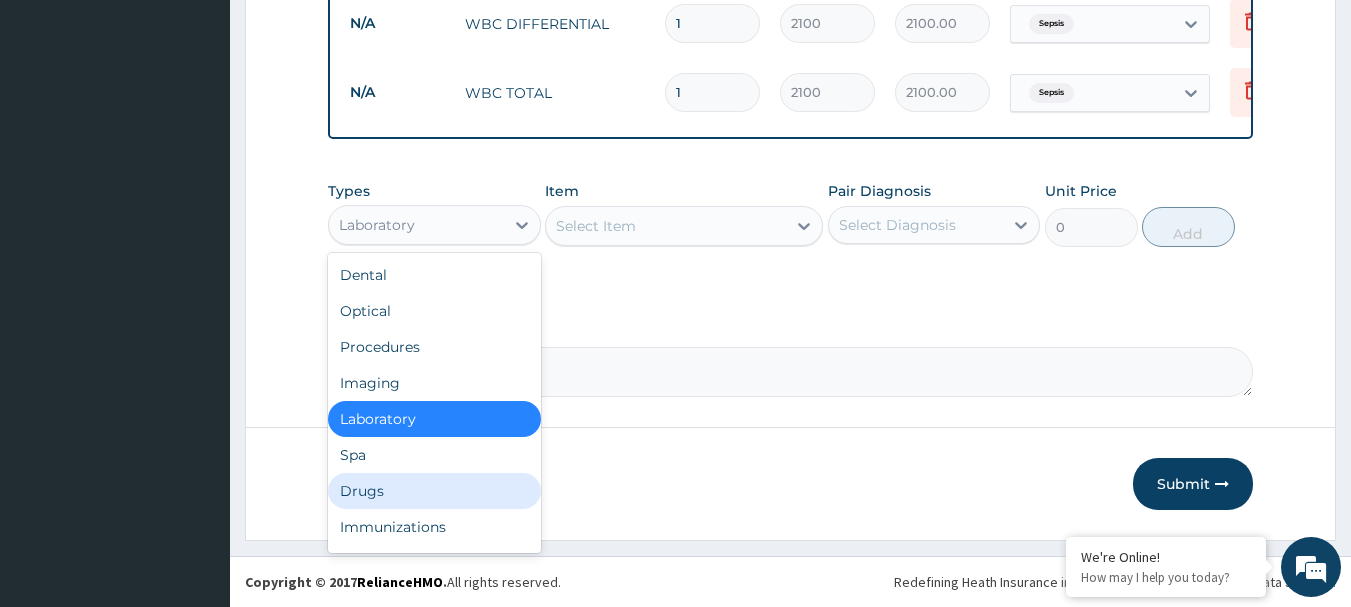 click on "Drugs" at bounding box center [434, 491] 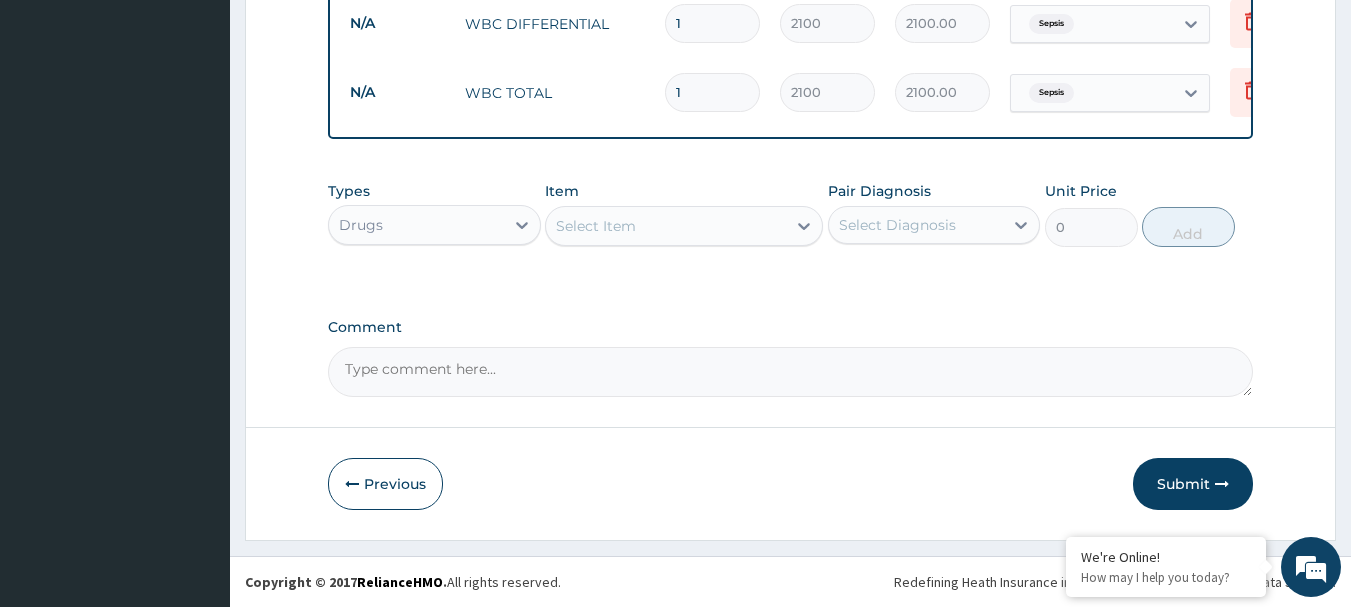 click on "Select Item" at bounding box center [596, 226] 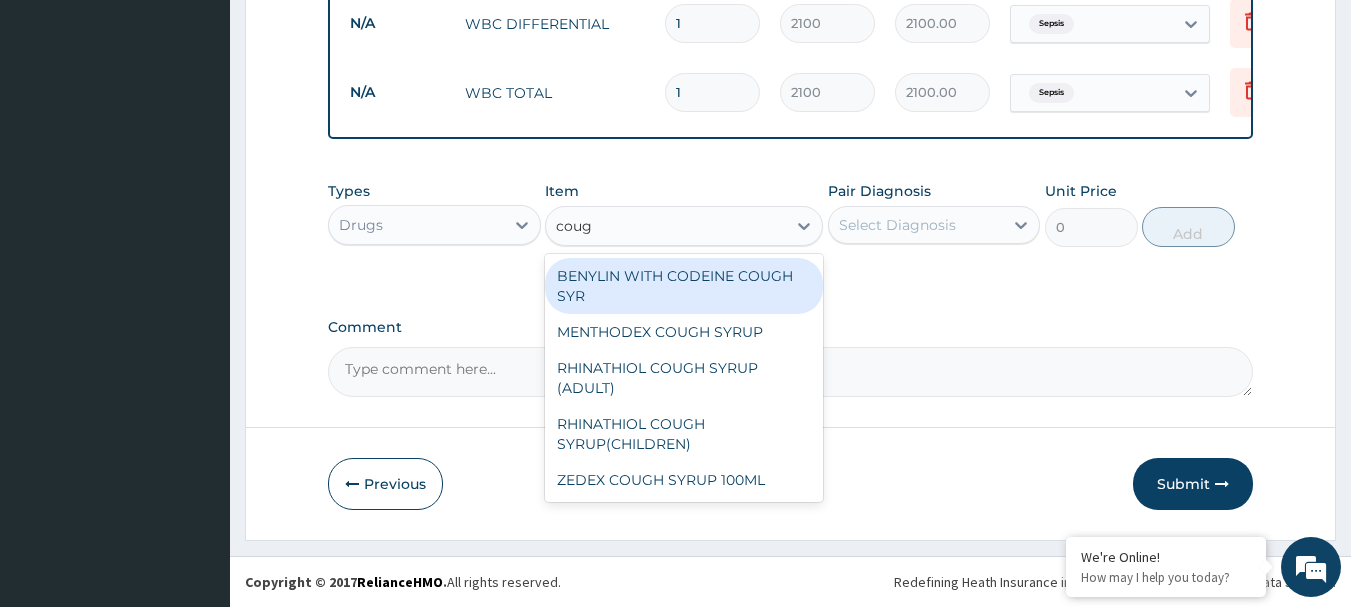 type on "cough" 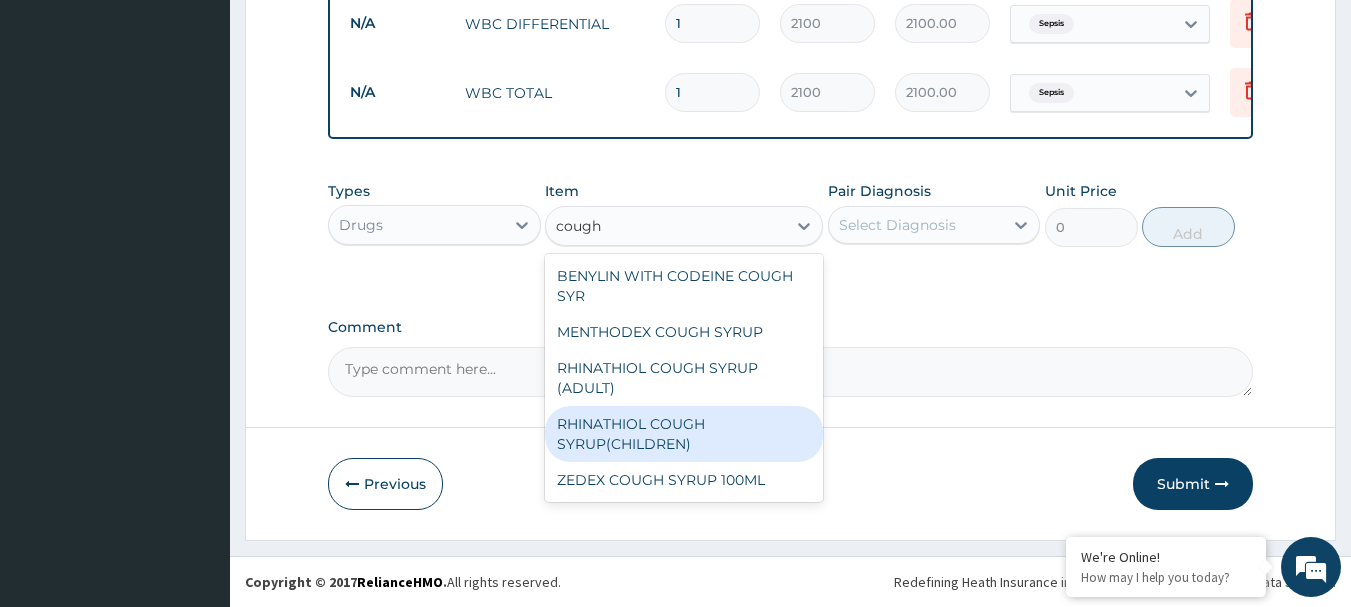 click on "RHINATHIOL COUGH SYRUP(CHILDREN)" at bounding box center [684, 434] 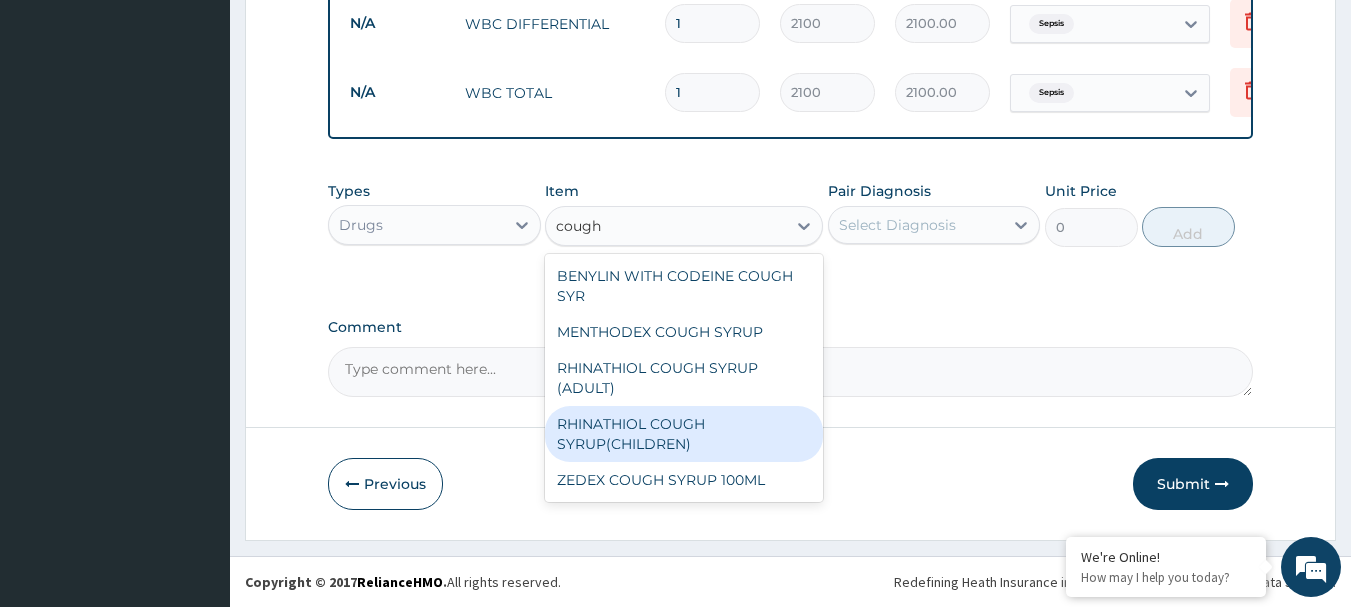 type 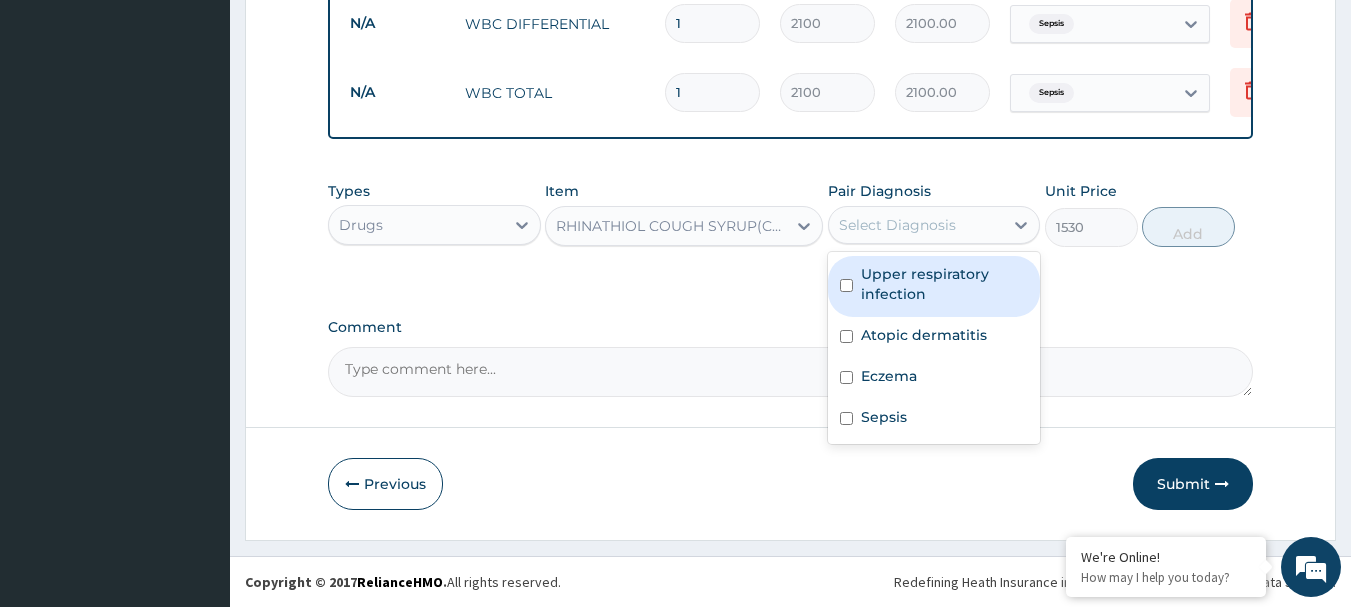 click on "Select Diagnosis" at bounding box center [897, 225] 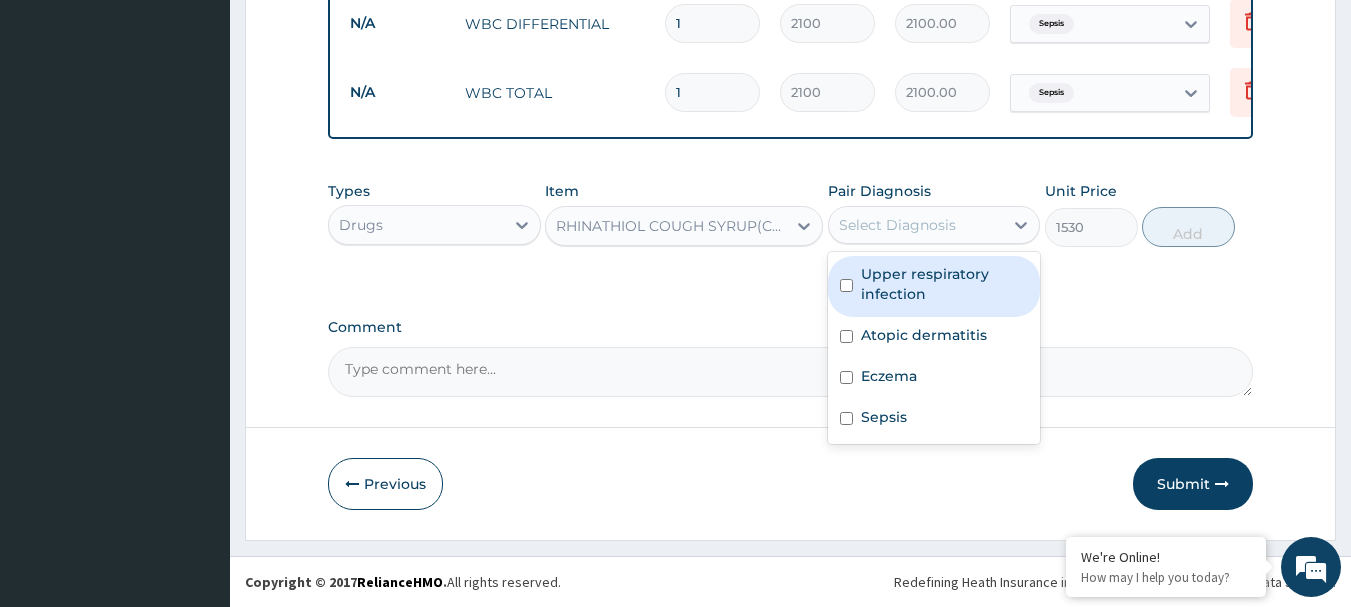 click on "Upper respiratory infection" at bounding box center (945, 284) 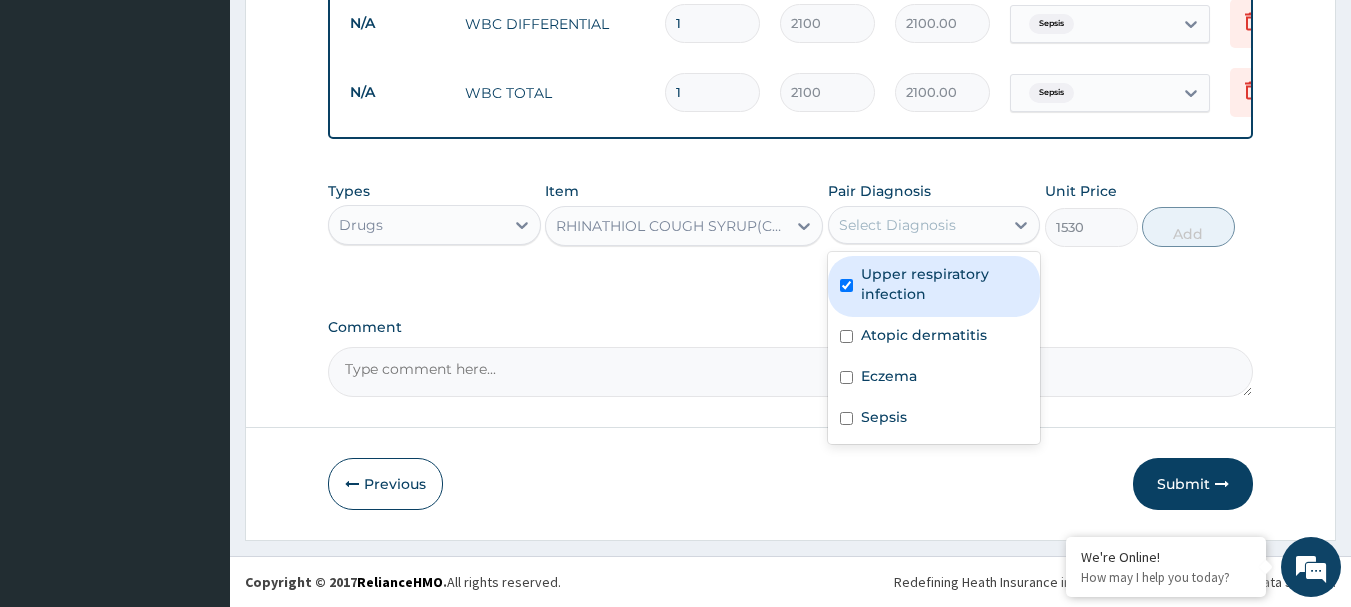 checkbox on "true" 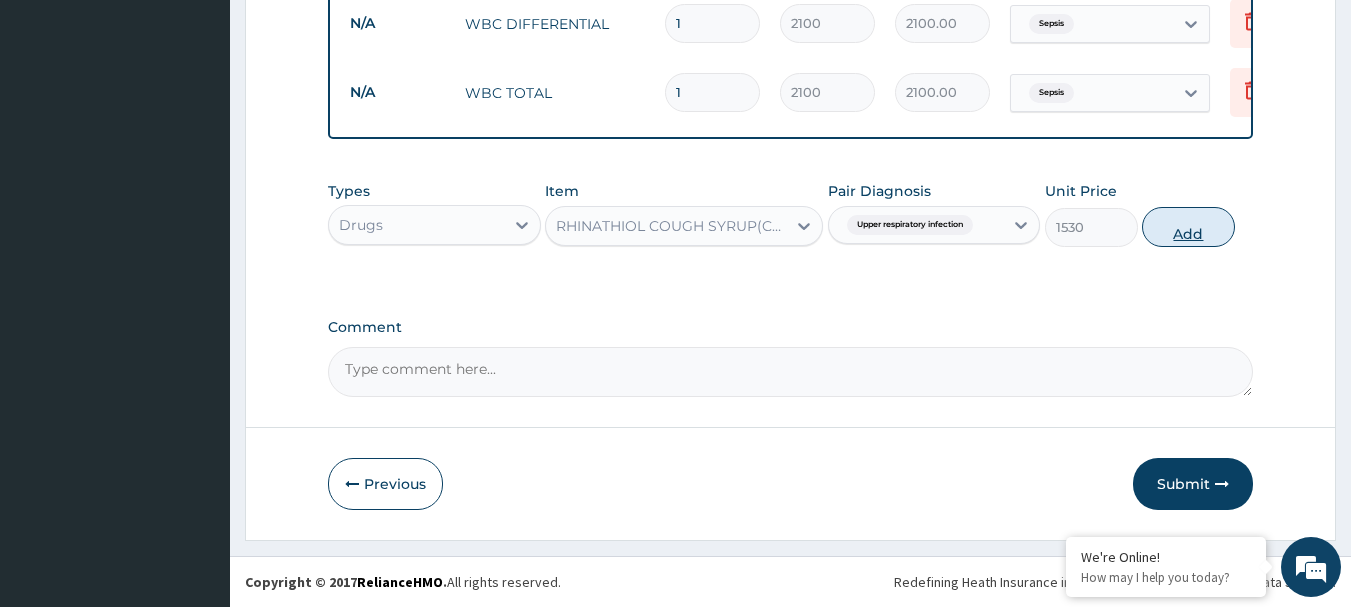 click on "Add" at bounding box center [1188, 227] 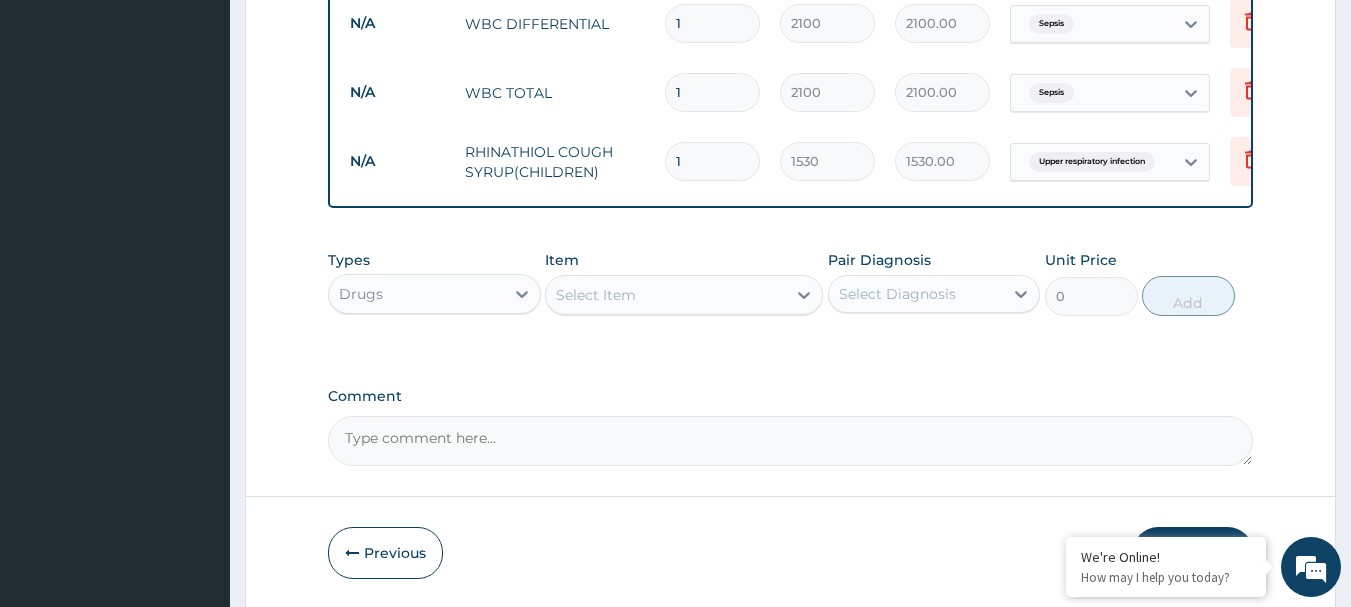 click on "Select Item" at bounding box center [596, 295] 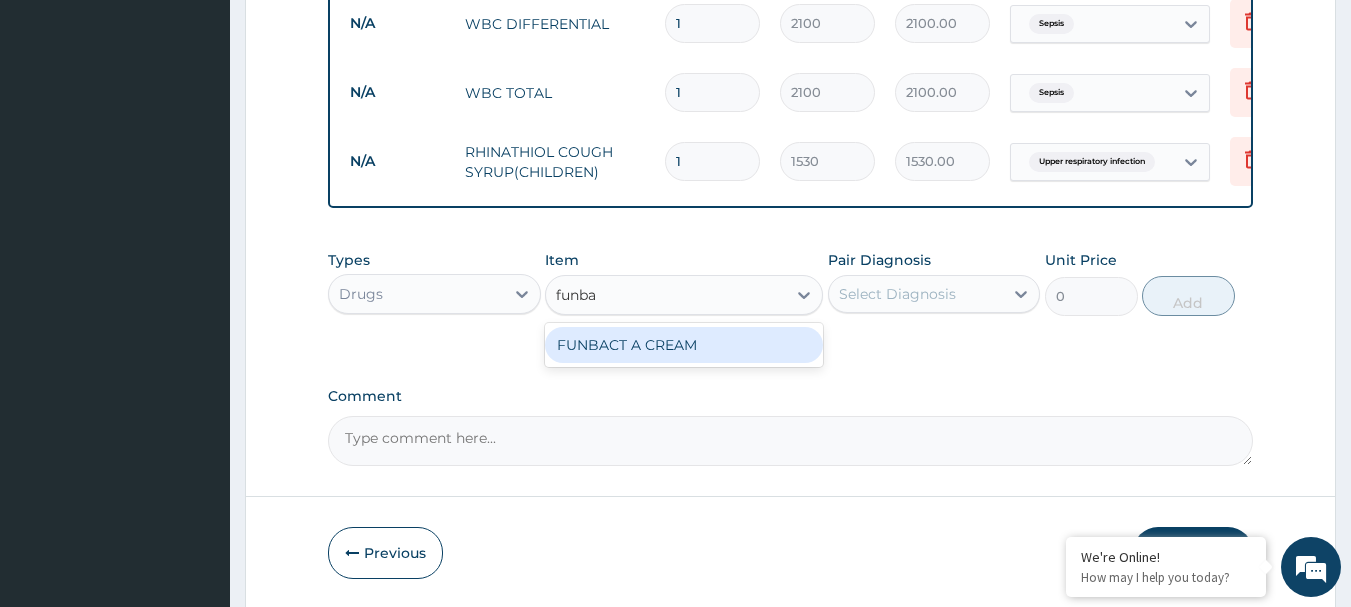 type on "funbac" 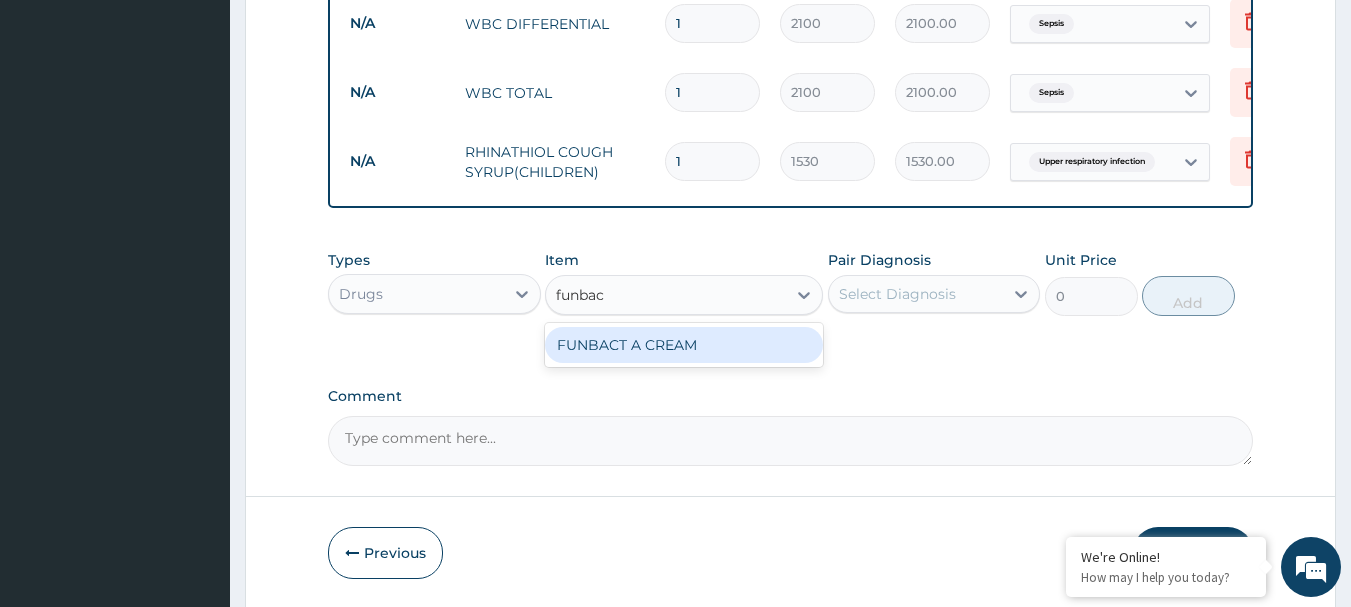 click on "FUNBACT A CREAM" at bounding box center [684, 345] 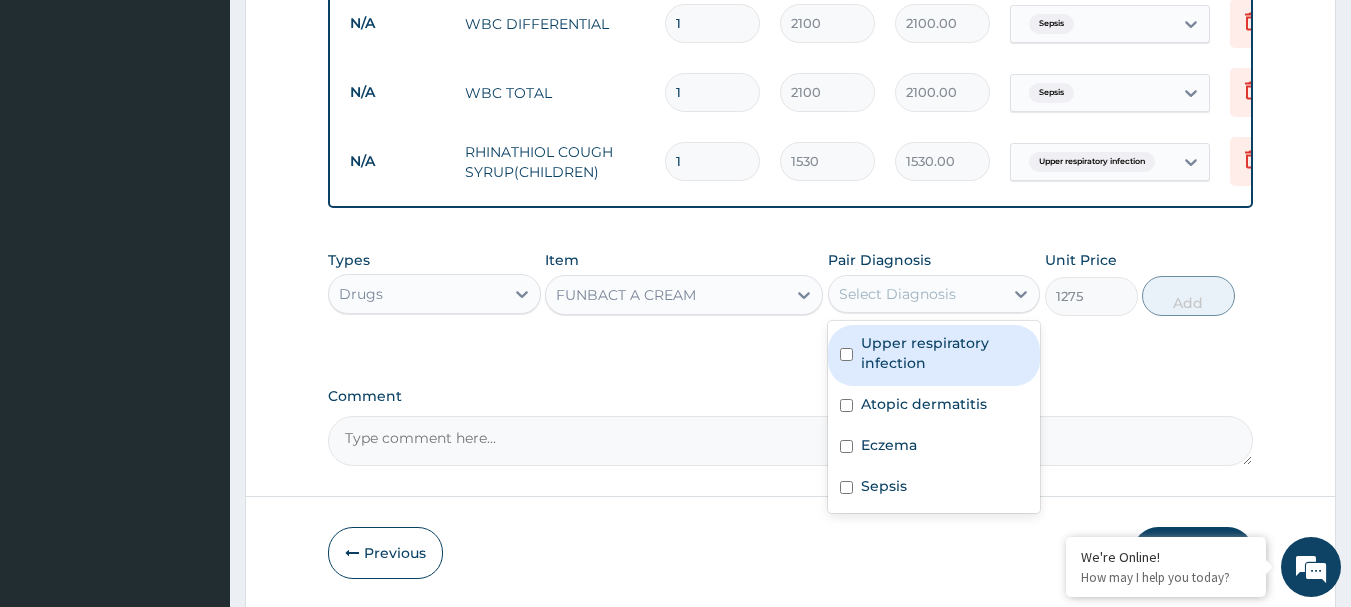 click on "Select Diagnosis" at bounding box center (897, 294) 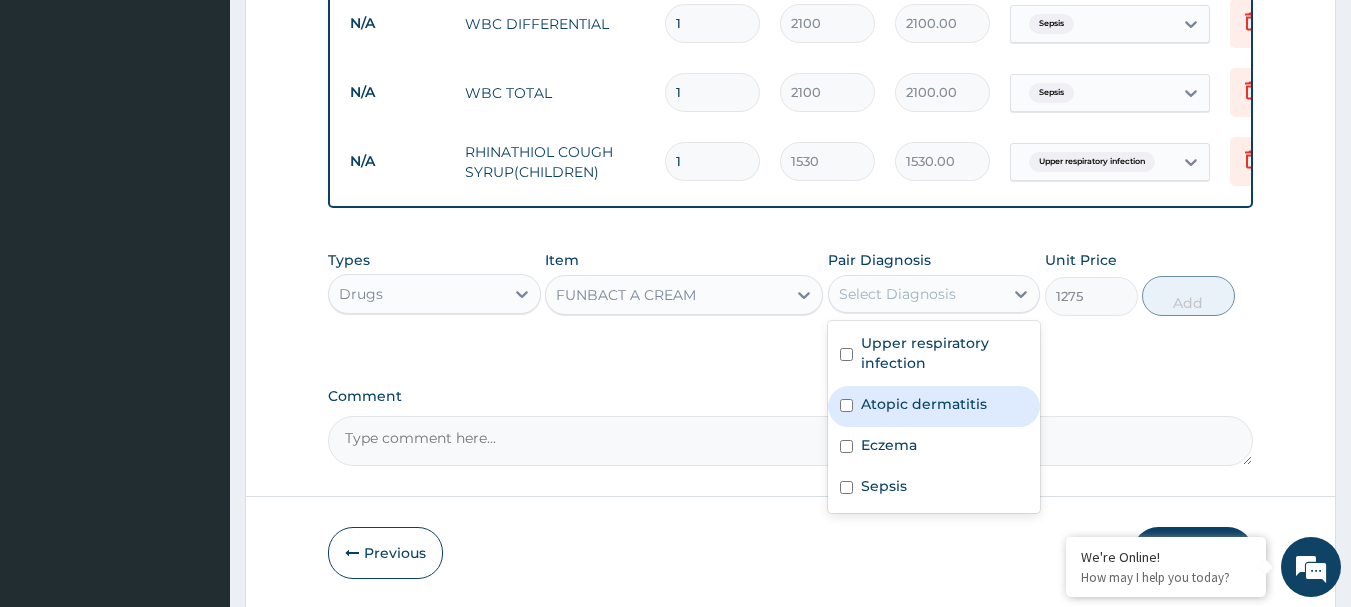 click on "Atopic dermatitis" at bounding box center [924, 404] 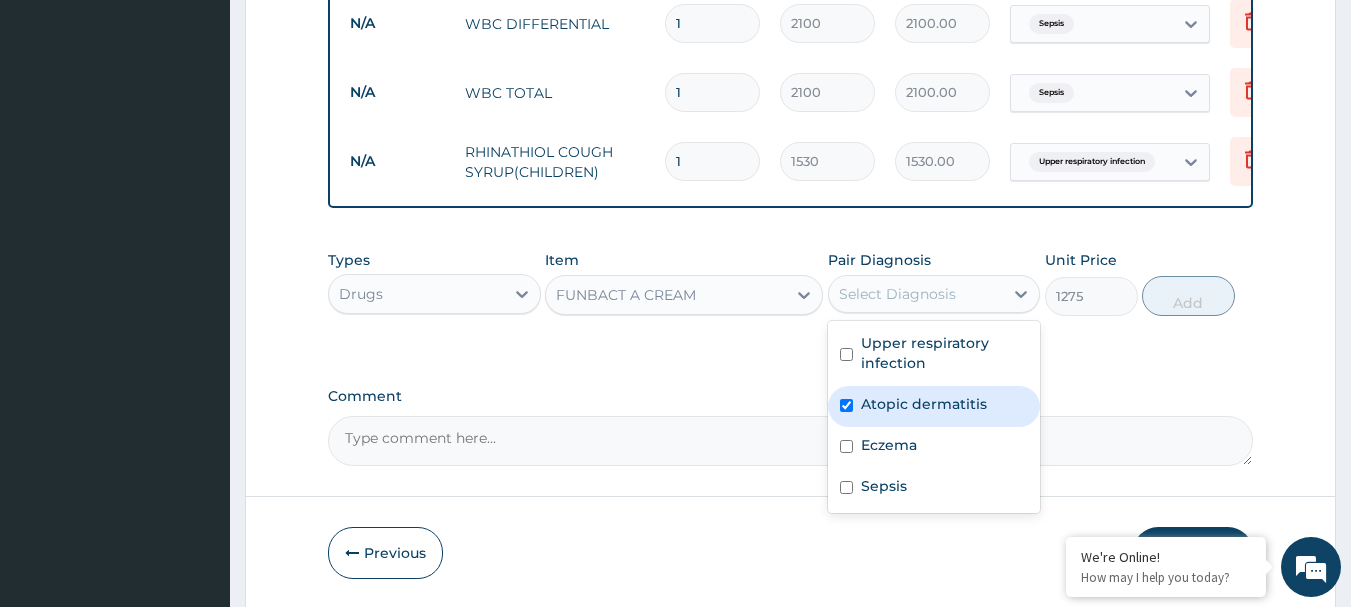 checkbox on "true" 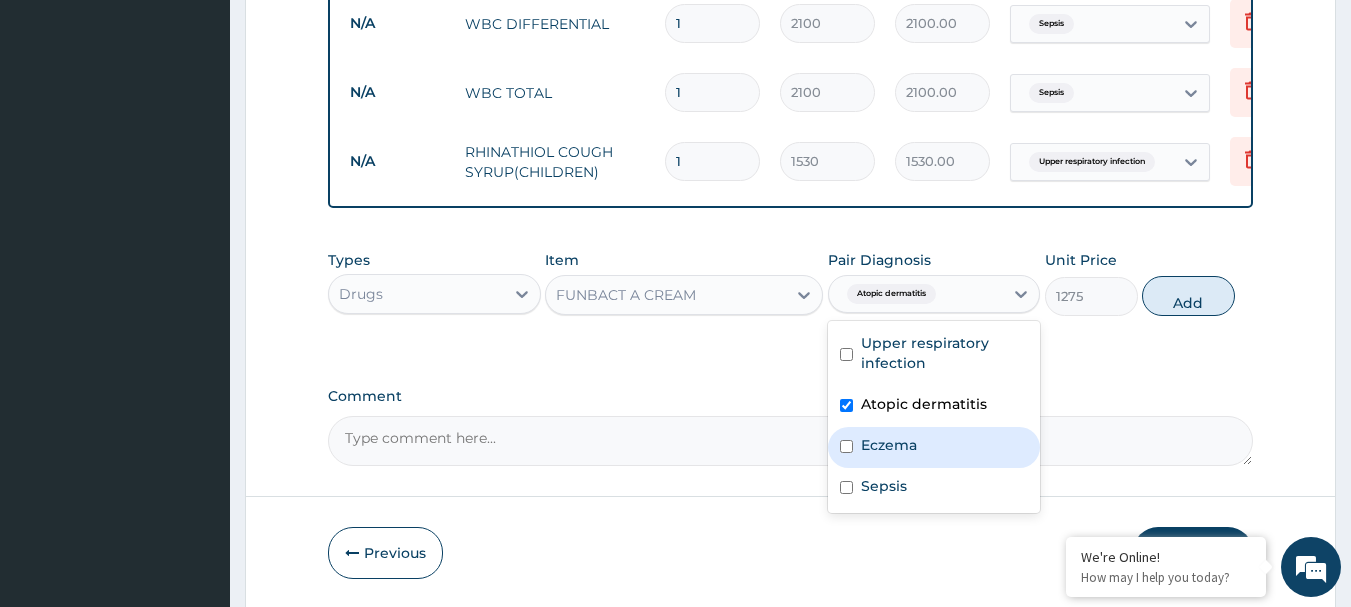 click on "Eczema" at bounding box center [889, 445] 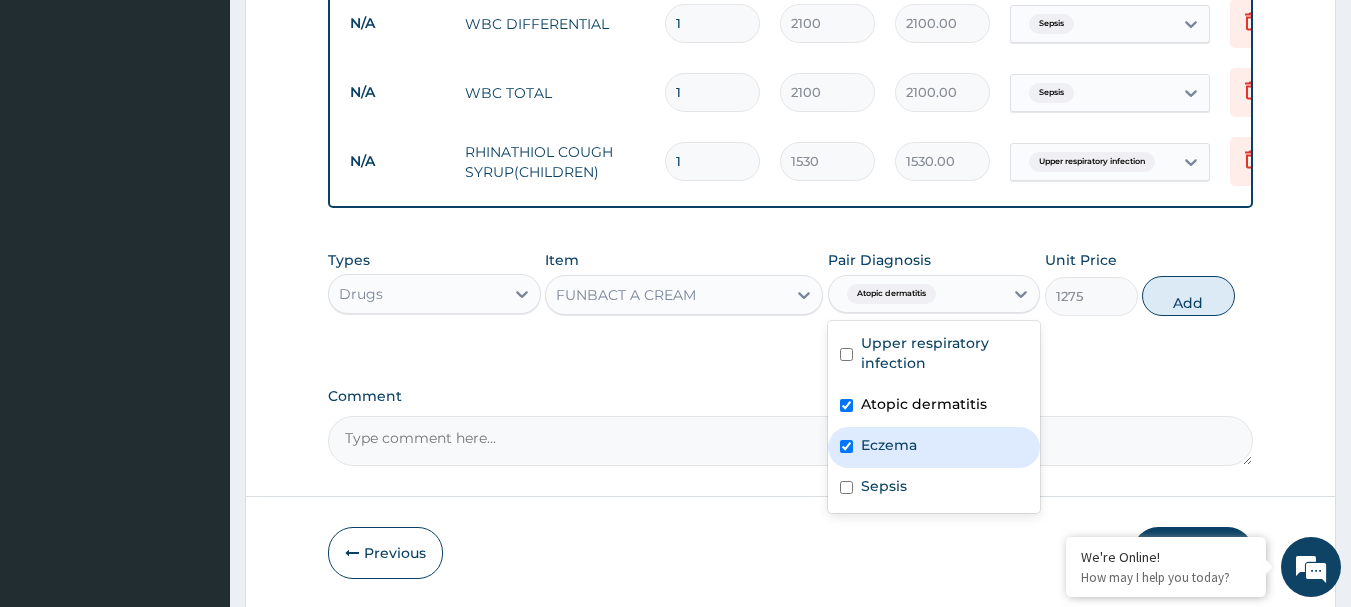 checkbox on "true" 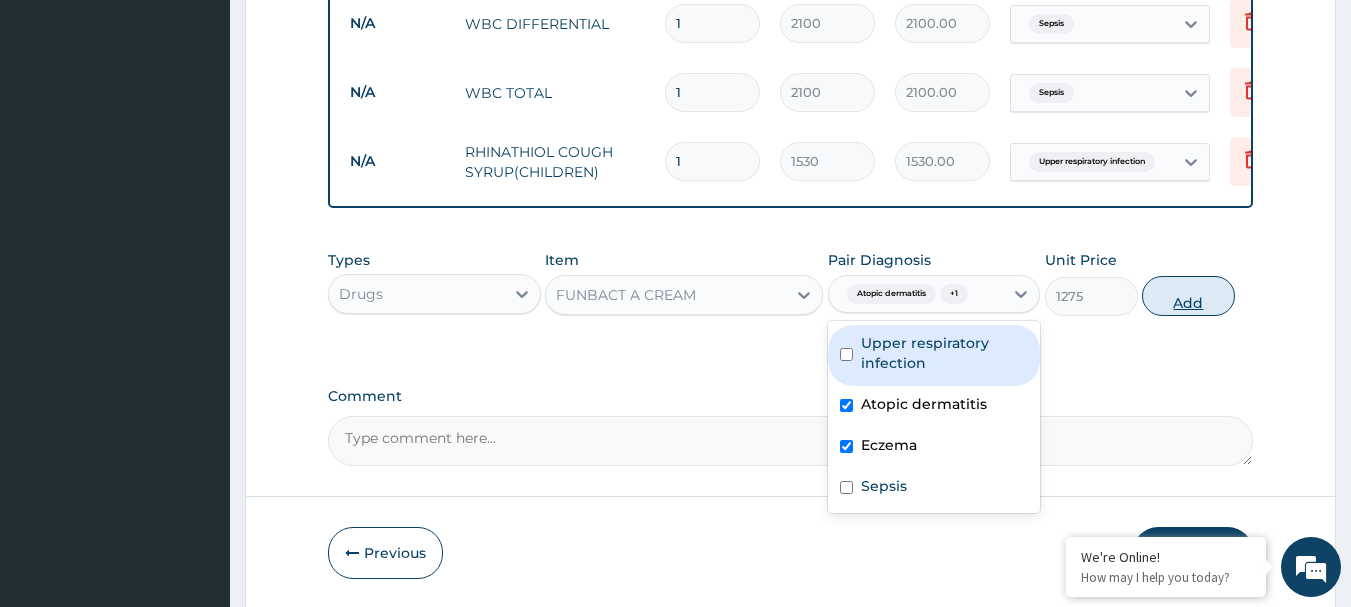 click on "Add" at bounding box center [1188, 296] 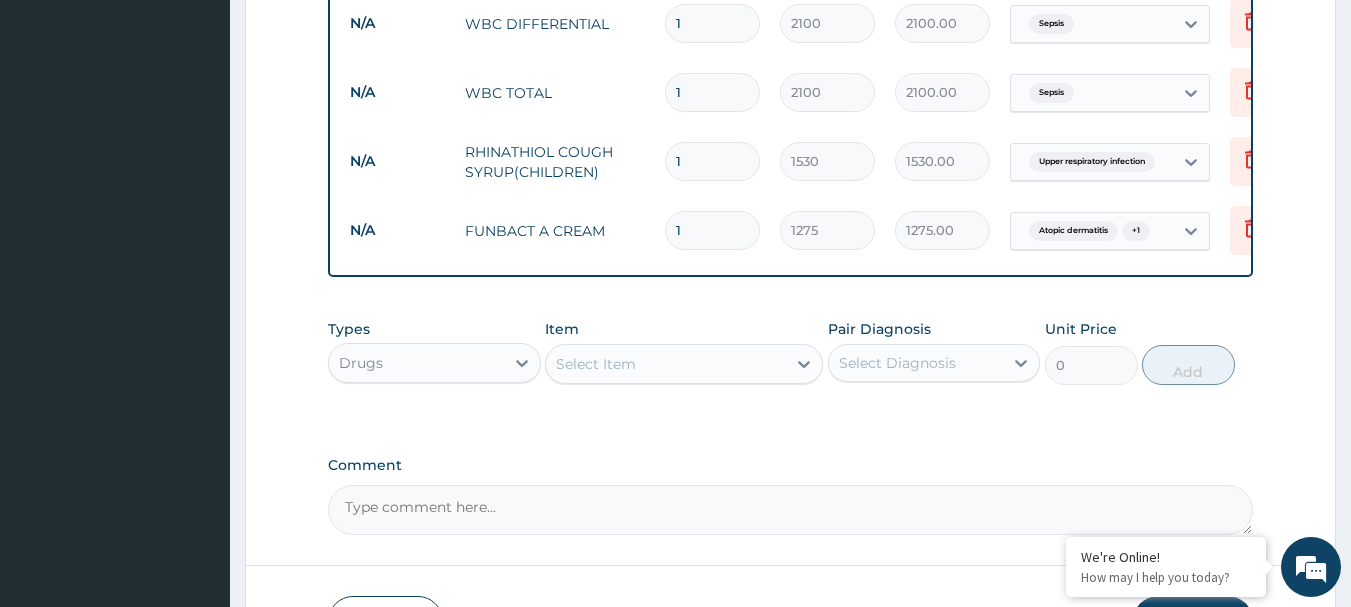 click on "Select Item" at bounding box center [666, 364] 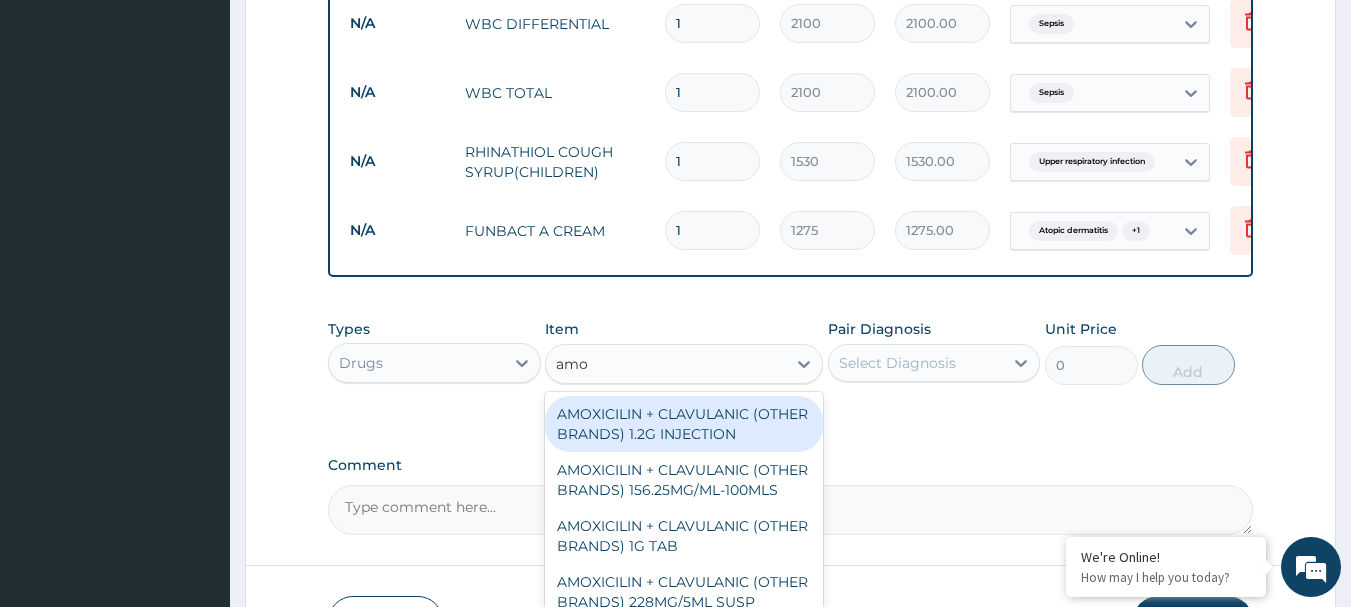 type on "amox" 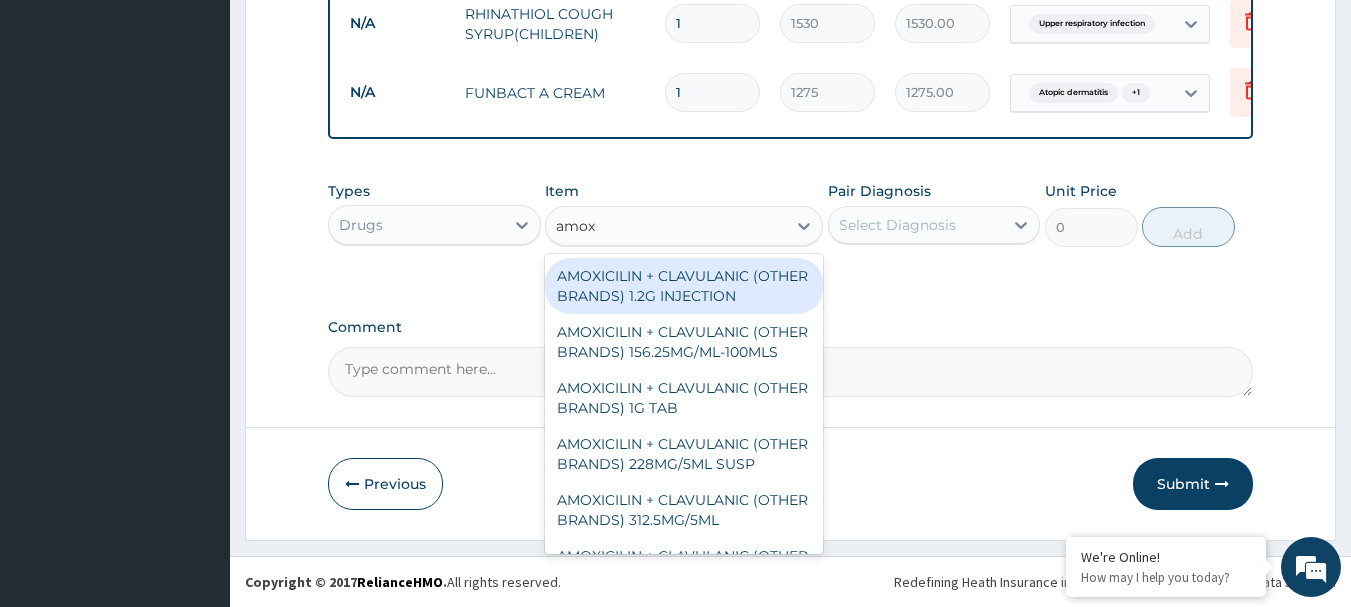 scroll, scrollTop: 1119, scrollLeft: 0, axis: vertical 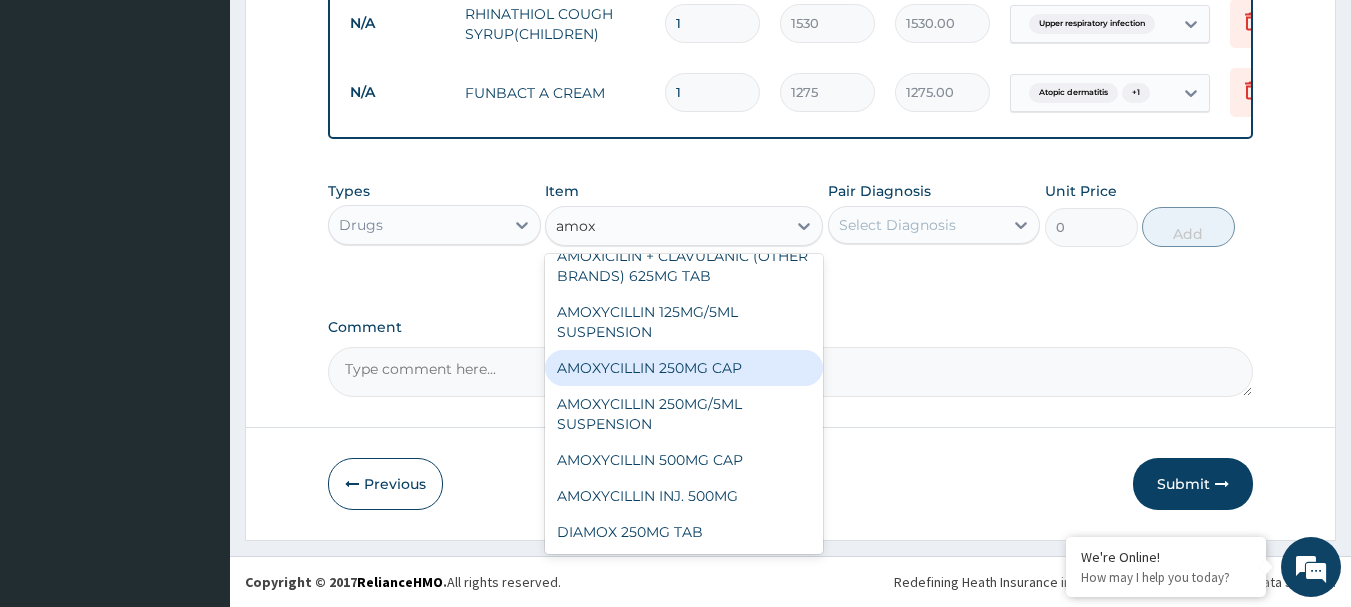 click on "AMOXYCILLIN 250MG CAP" at bounding box center [684, 368] 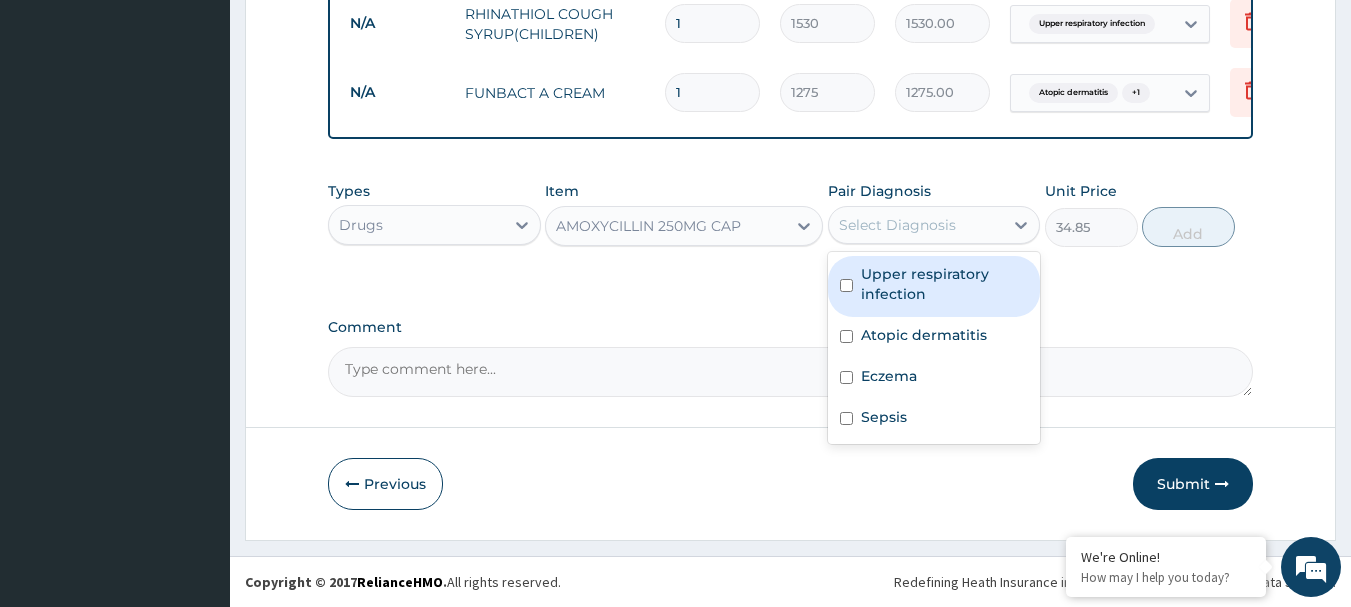 click on "Select Diagnosis" at bounding box center [897, 225] 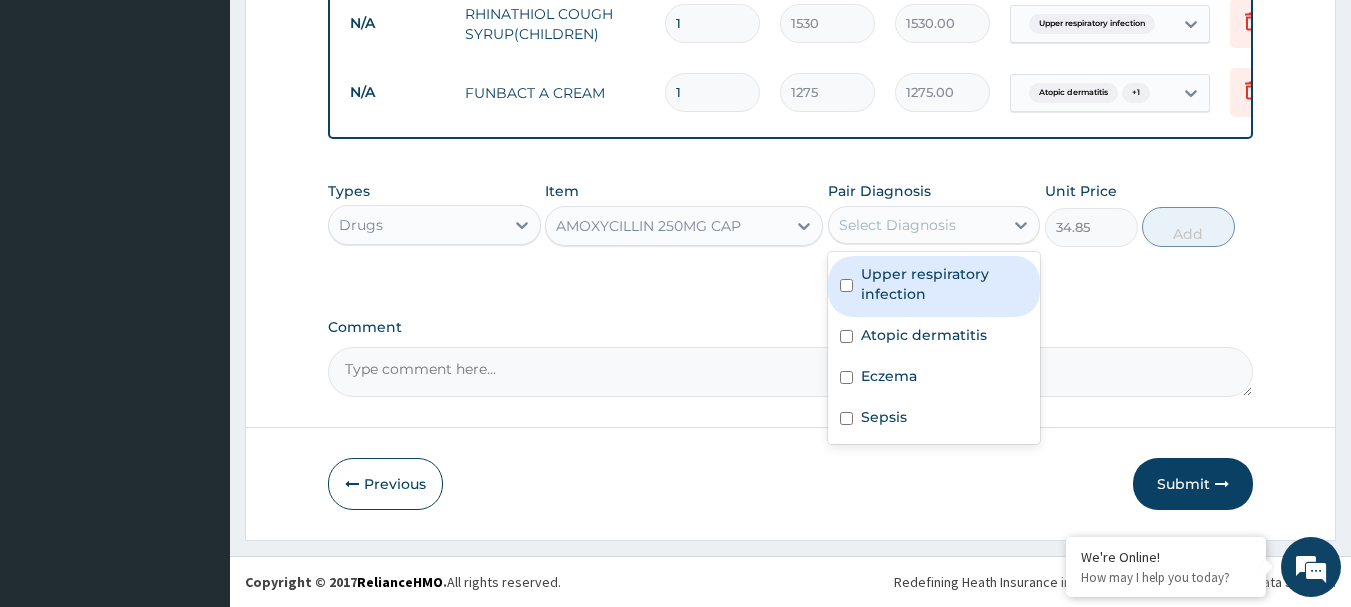 click on "AMOXYCILLIN 250MG CAP" at bounding box center (666, 226) 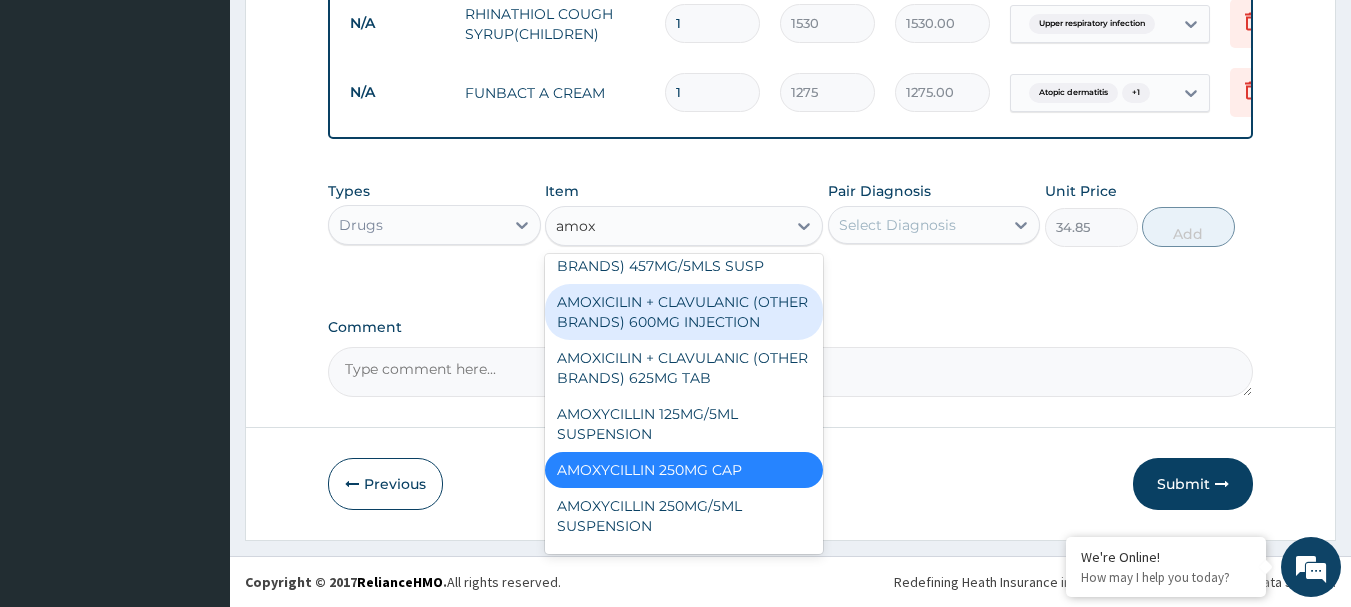 scroll, scrollTop: 400, scrollLeft: 0, axis: vertical 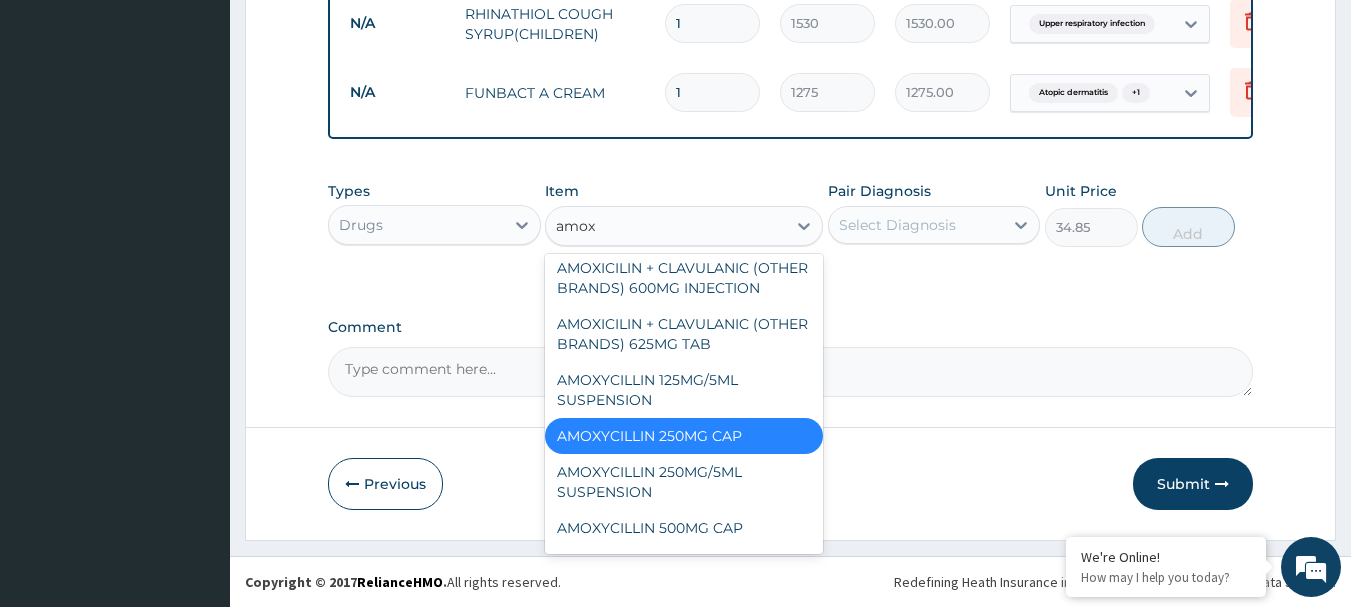 type on "amox" 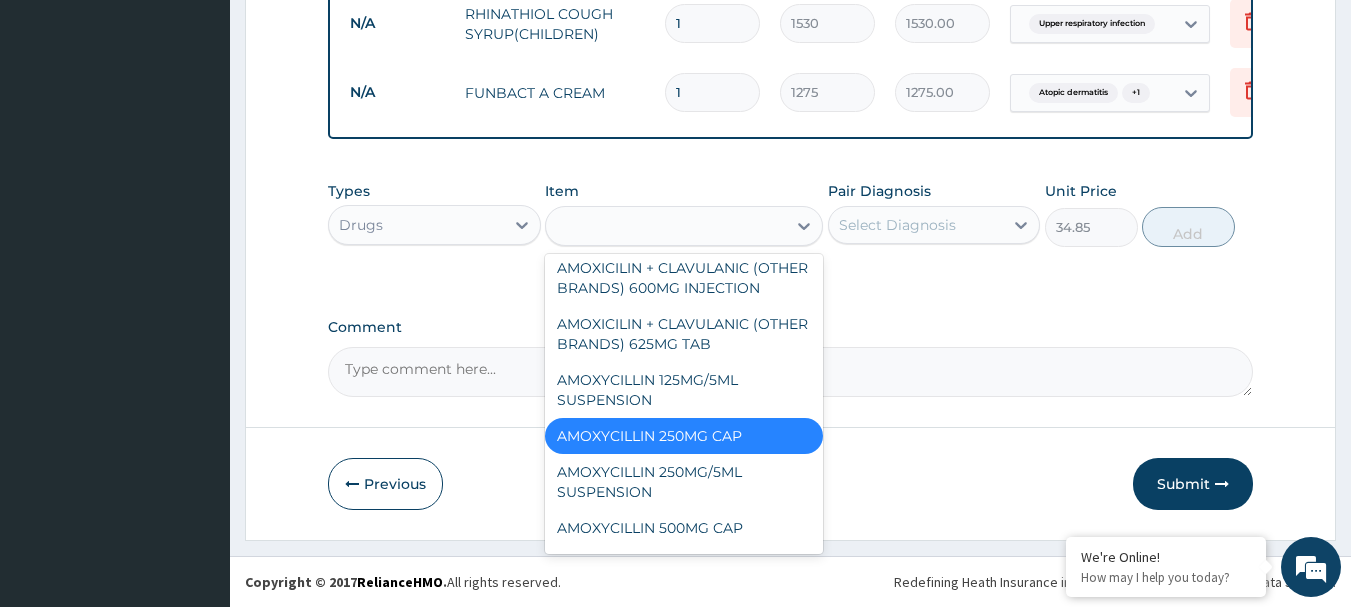 click on "Select Diagnosis" at bounding box center (916, 225) 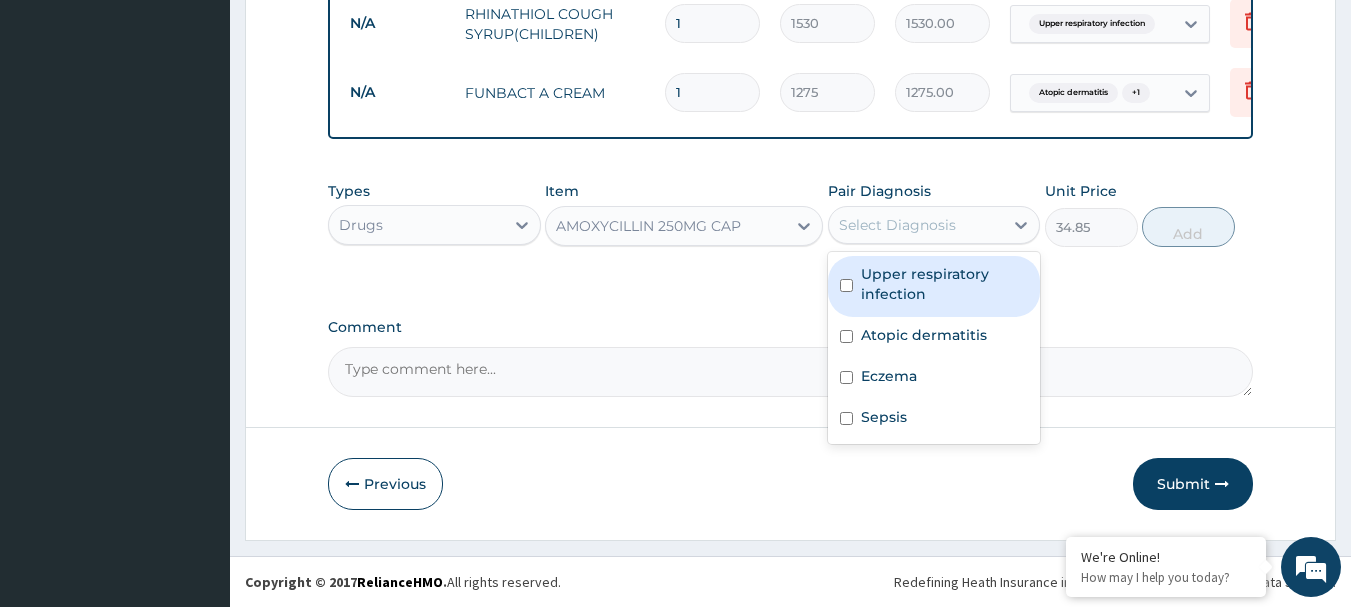 click on "Upper respiratory infection" at bounding box center [934, 286] 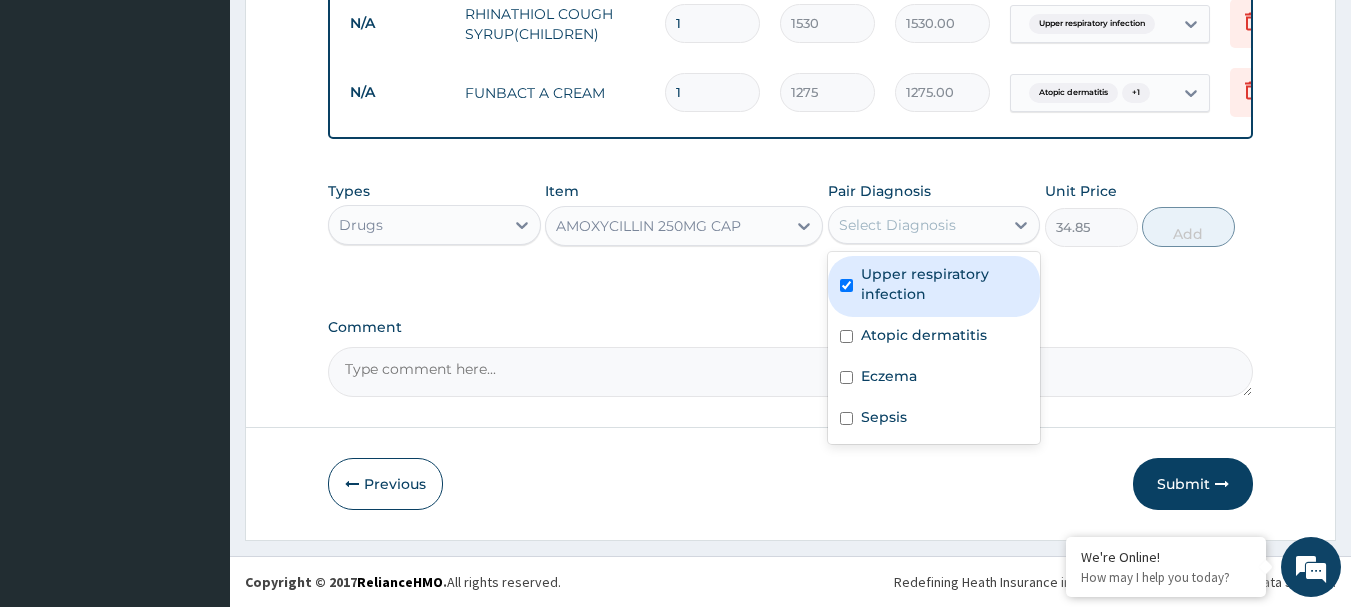 checkbox on "true" 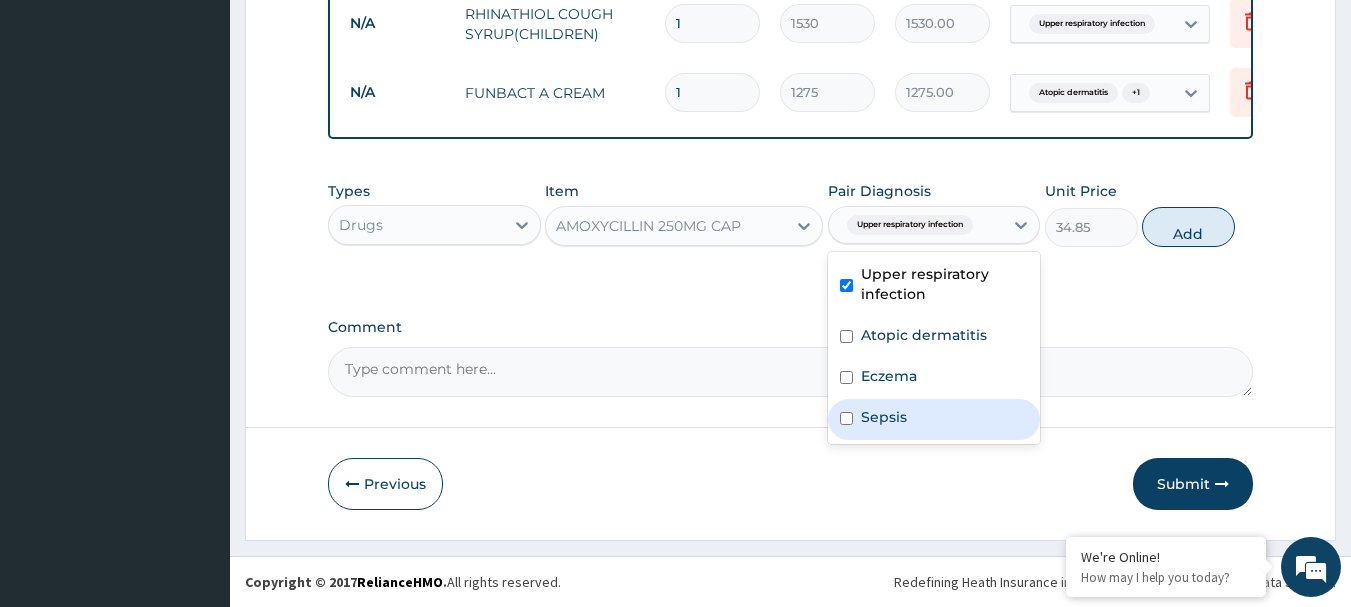 click on "Sepsis" at bounding box center [884, 417] 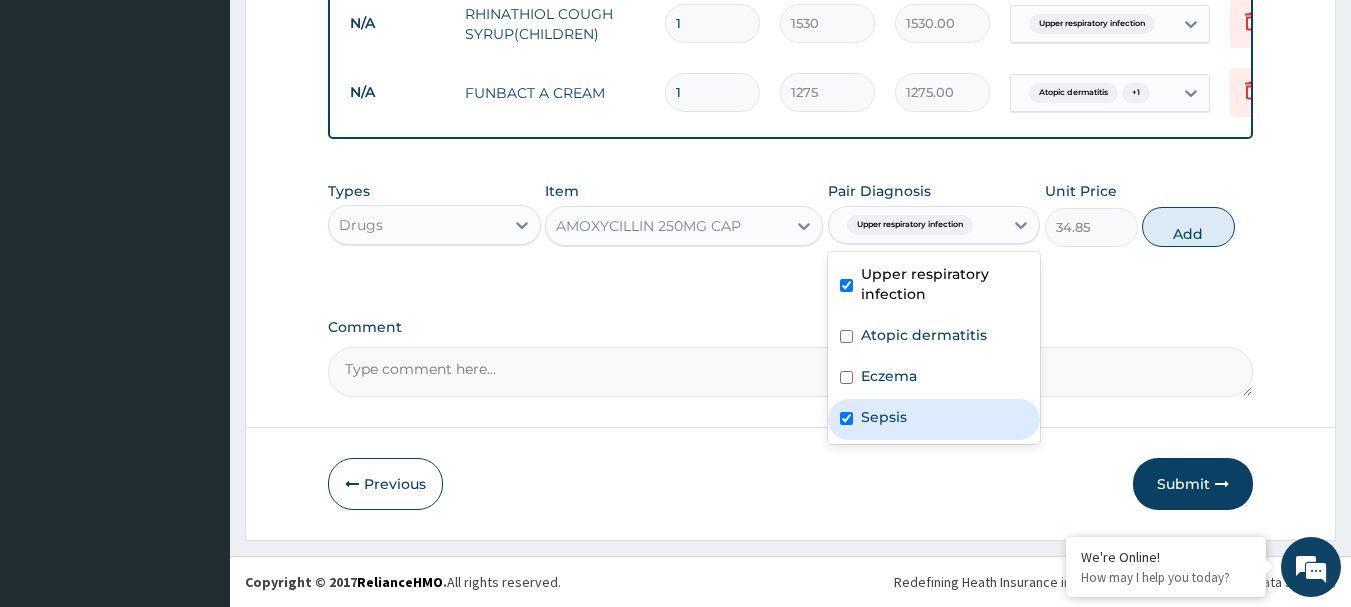 checkbox on "true" 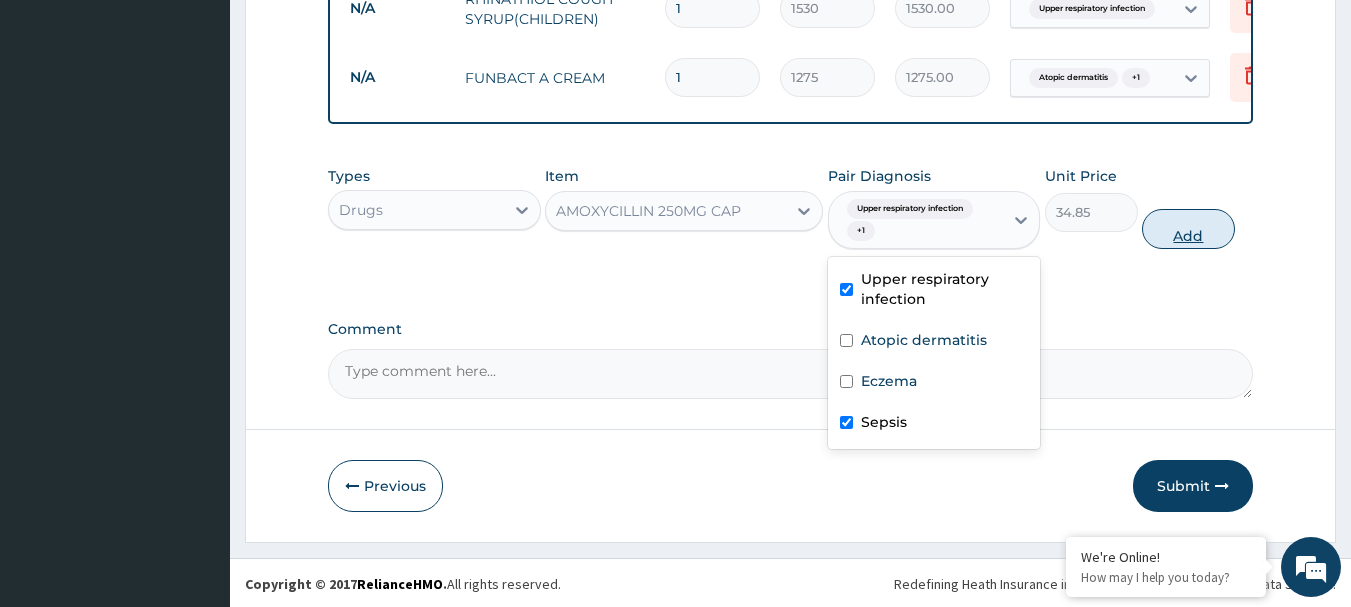 click on "Add" at bounding box center [1188, 229] 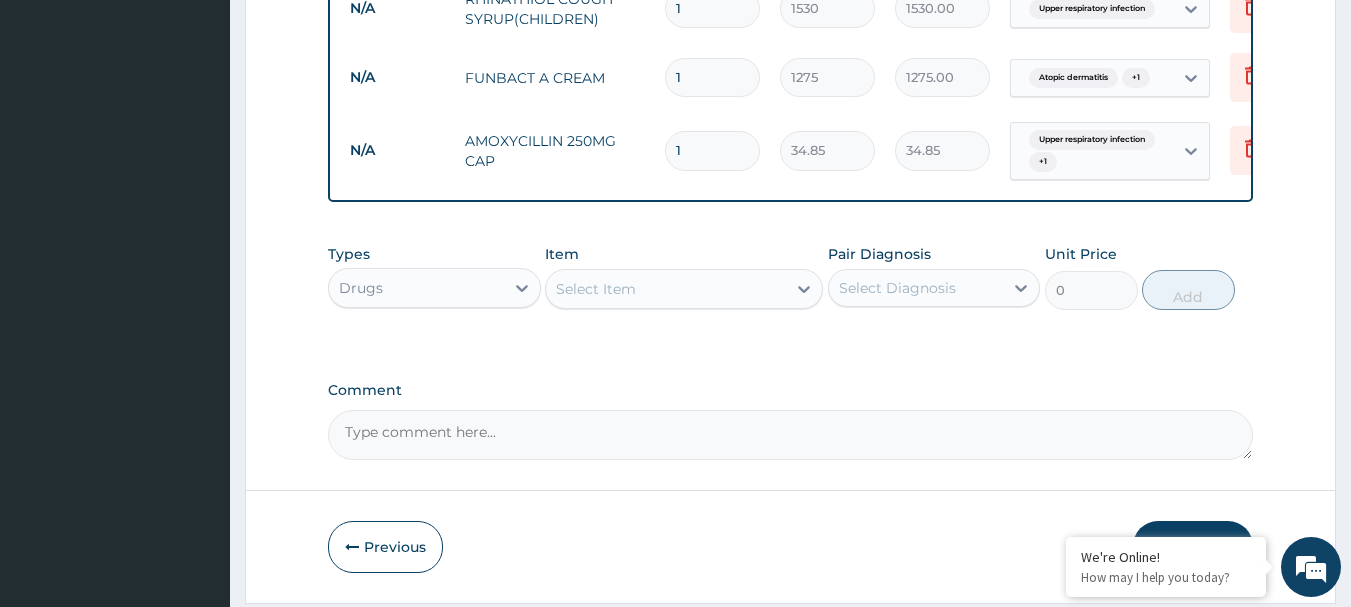 type on "15" 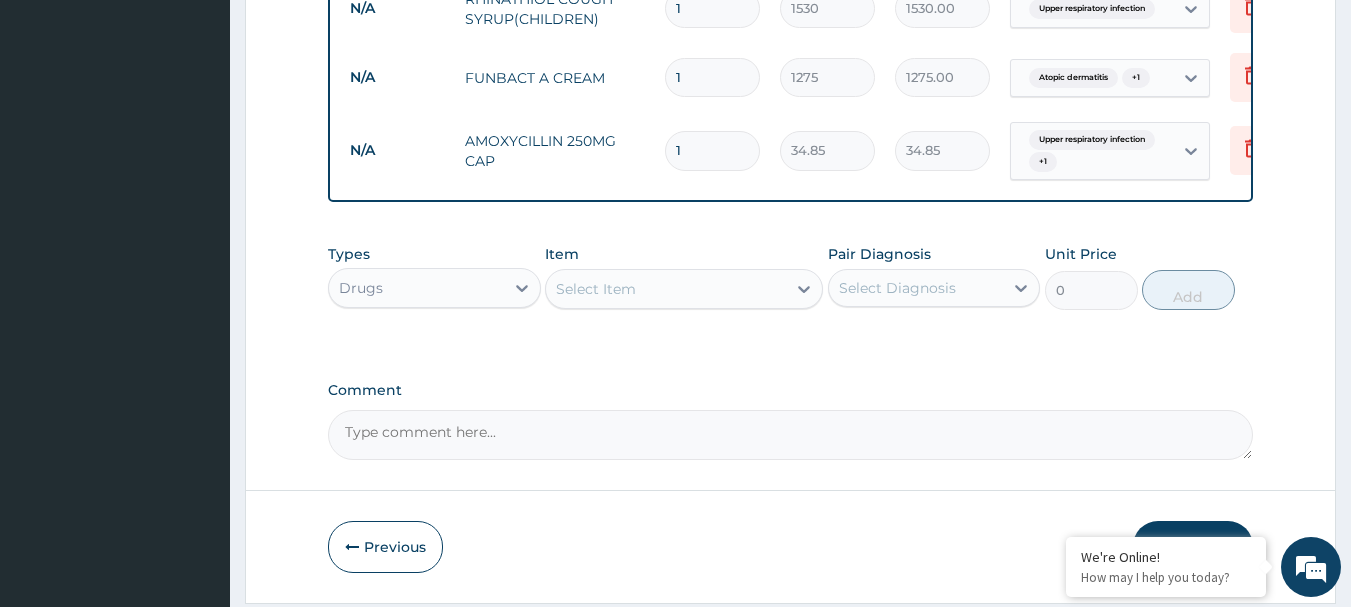 type on "522.75" 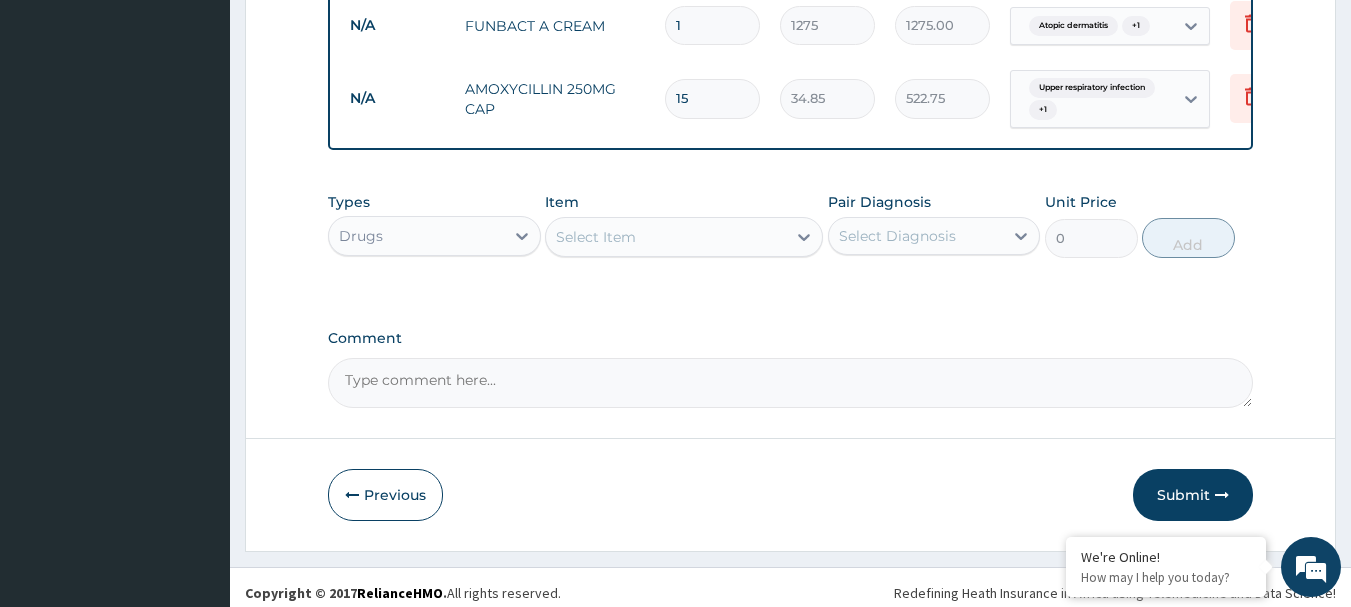 scroll, scrollTop: 1197, scrollLeft: 0, axis: vertical 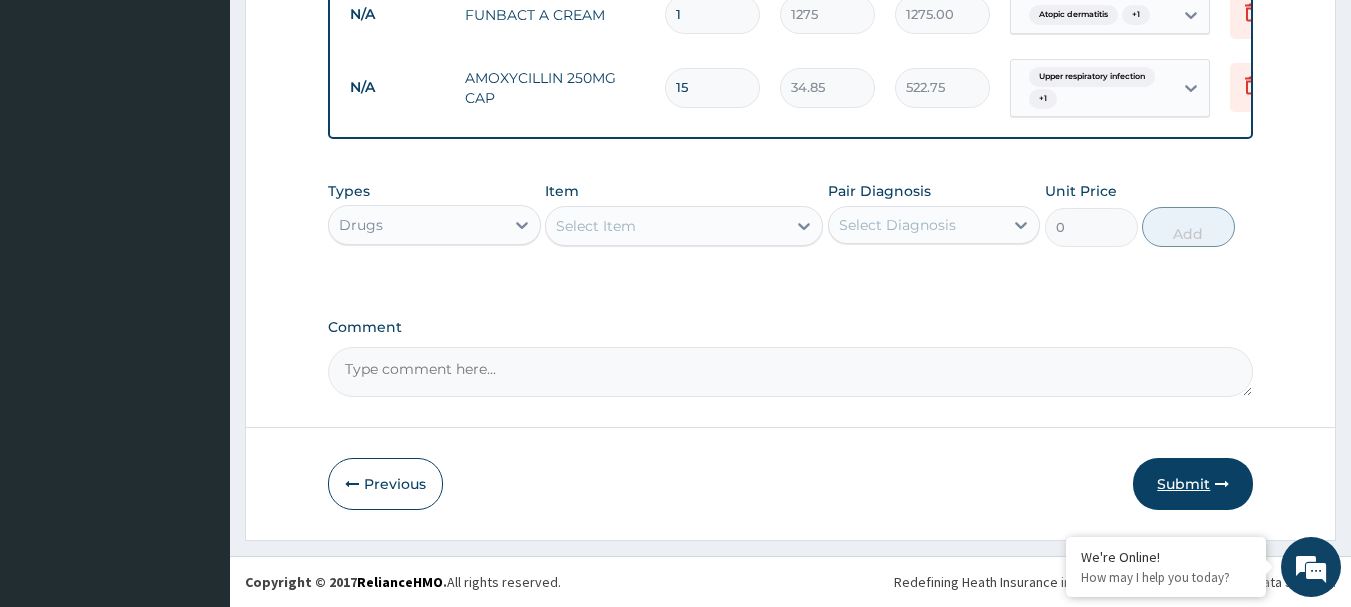type on "15" 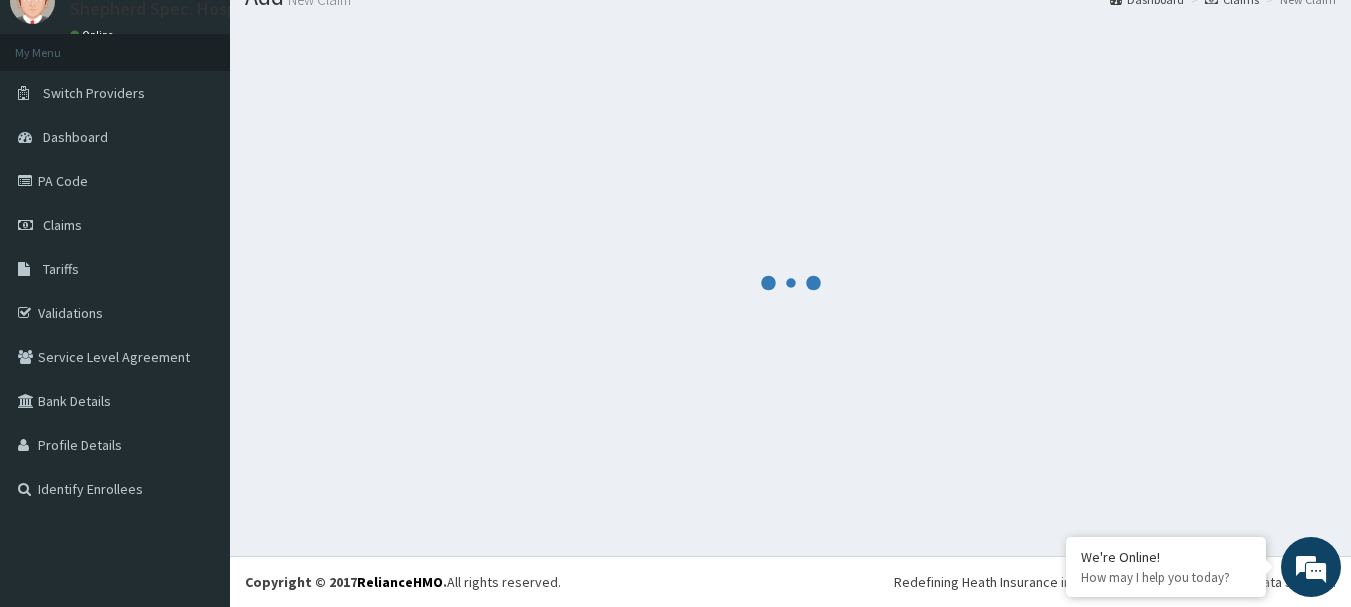 scroll, scrollTop: 81, scrollLeft: 0, axis: vertical 